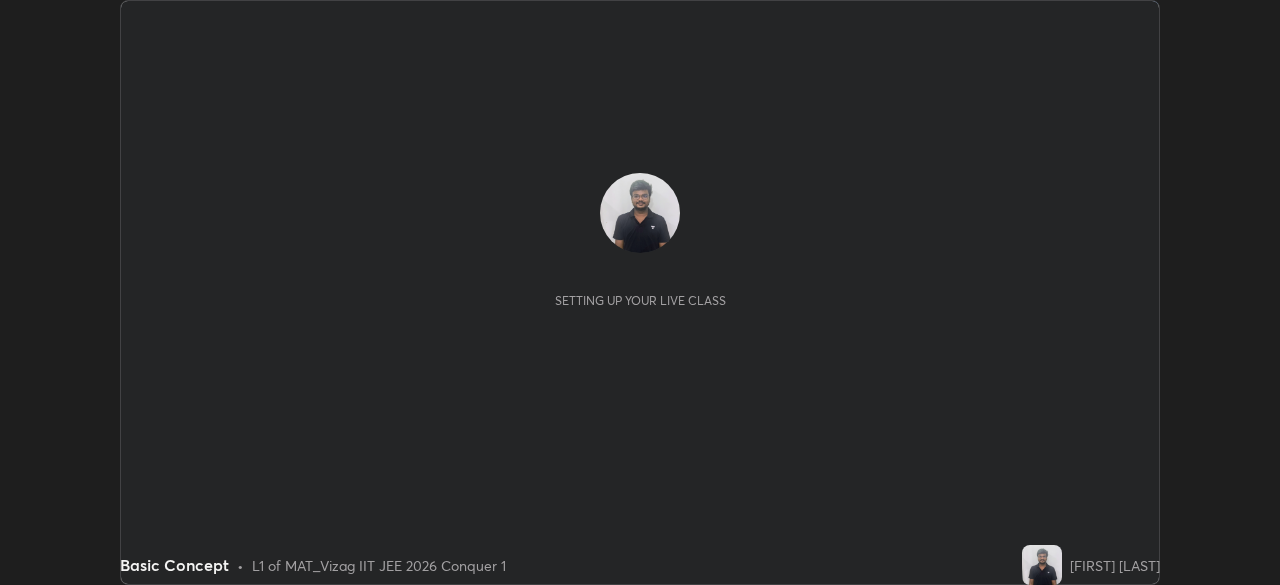 scroll, scrollTop: 0, scrollLeft: 0, axis: both 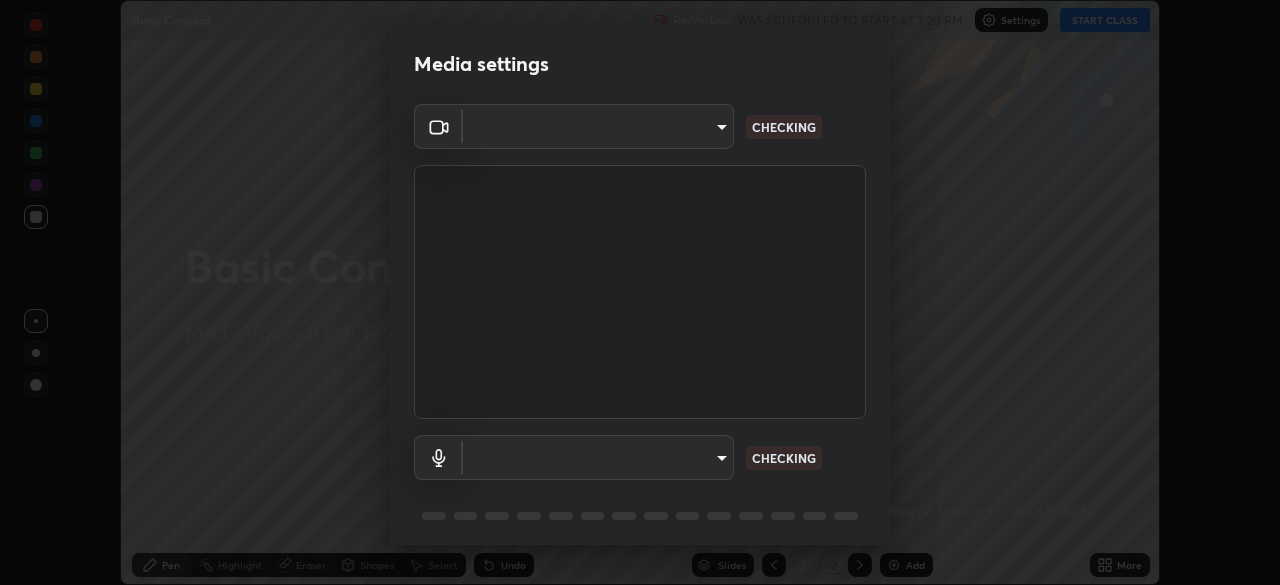 type on "5cd5b9fb78d5569c0b74246750c6e04ef28b8d5fe1a500b9a58a9a3e1cade160" 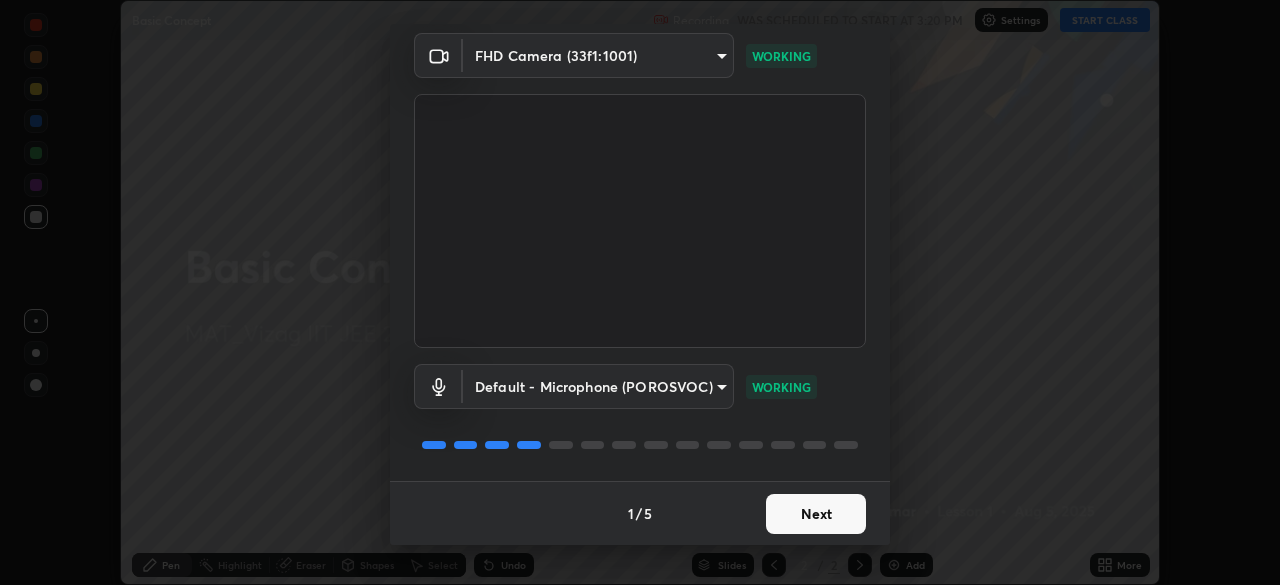 click on "Next" at bounding box center [816, 514] 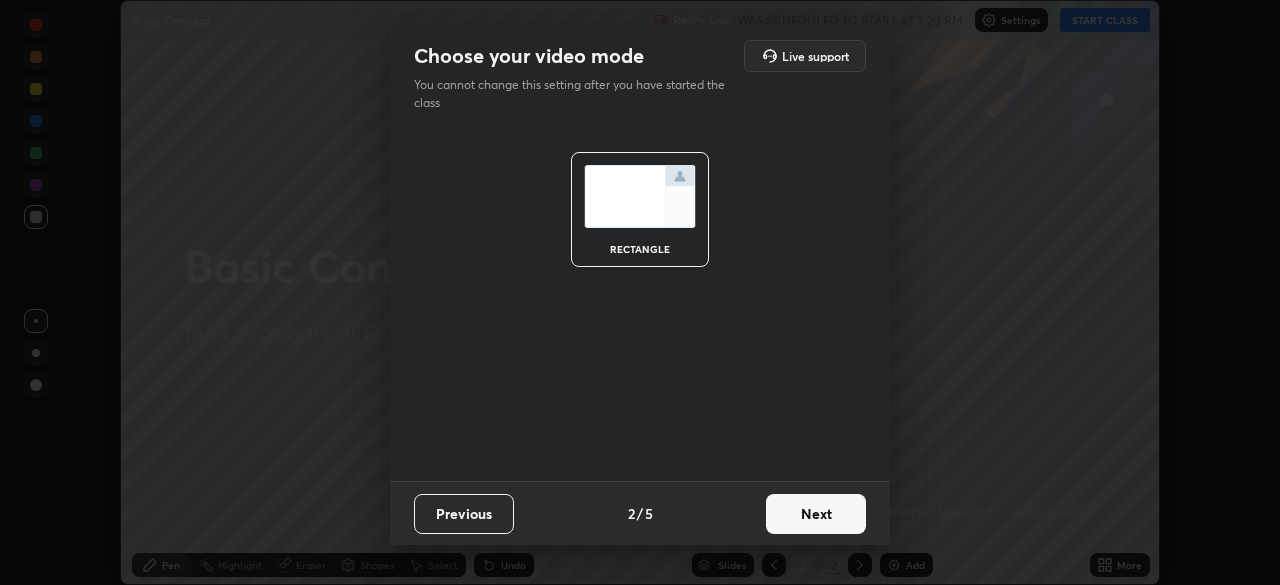 scroll, scrollTop: 0, scrollLeft: 0, axis: both 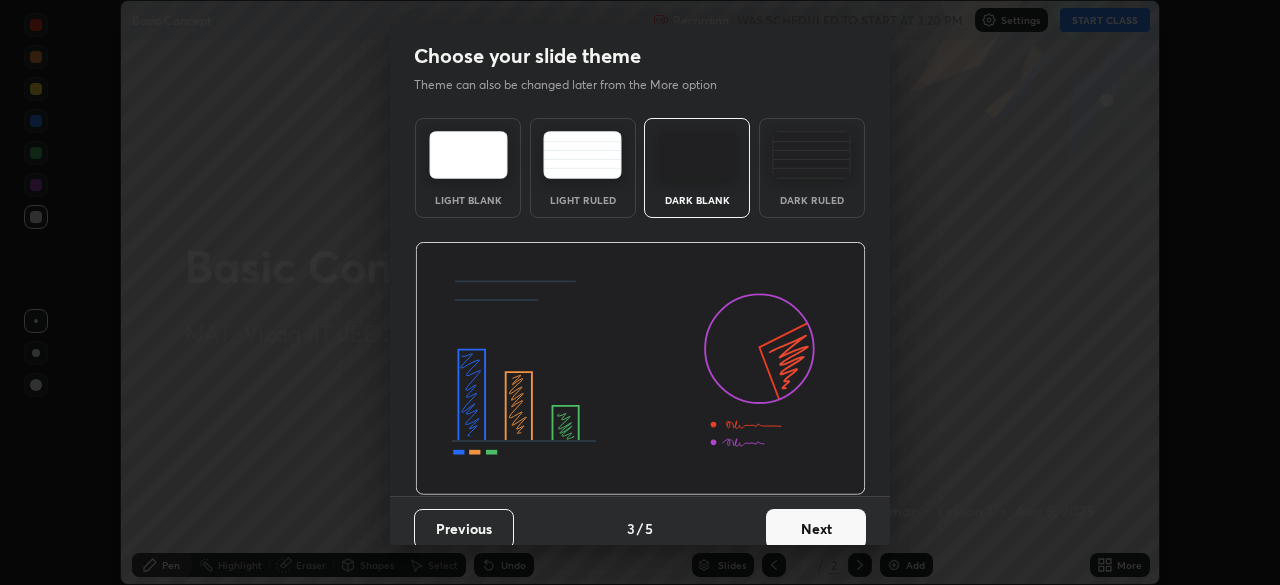click on "Next" at bounding box center (816, 529) 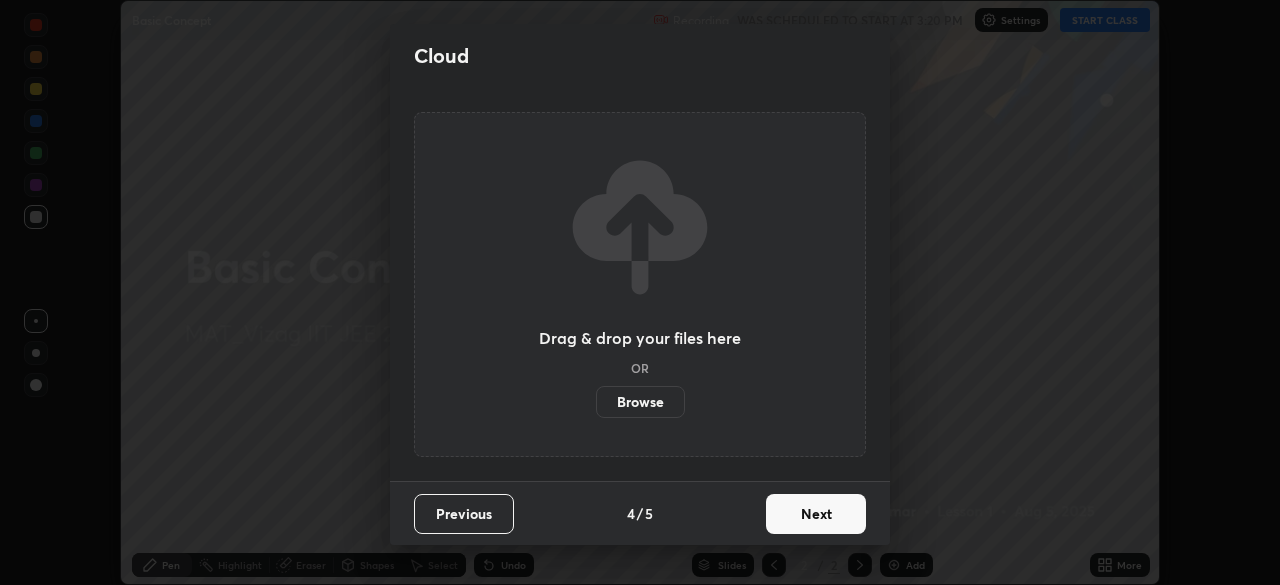 click on "Next" at bounding box center [816, 514] 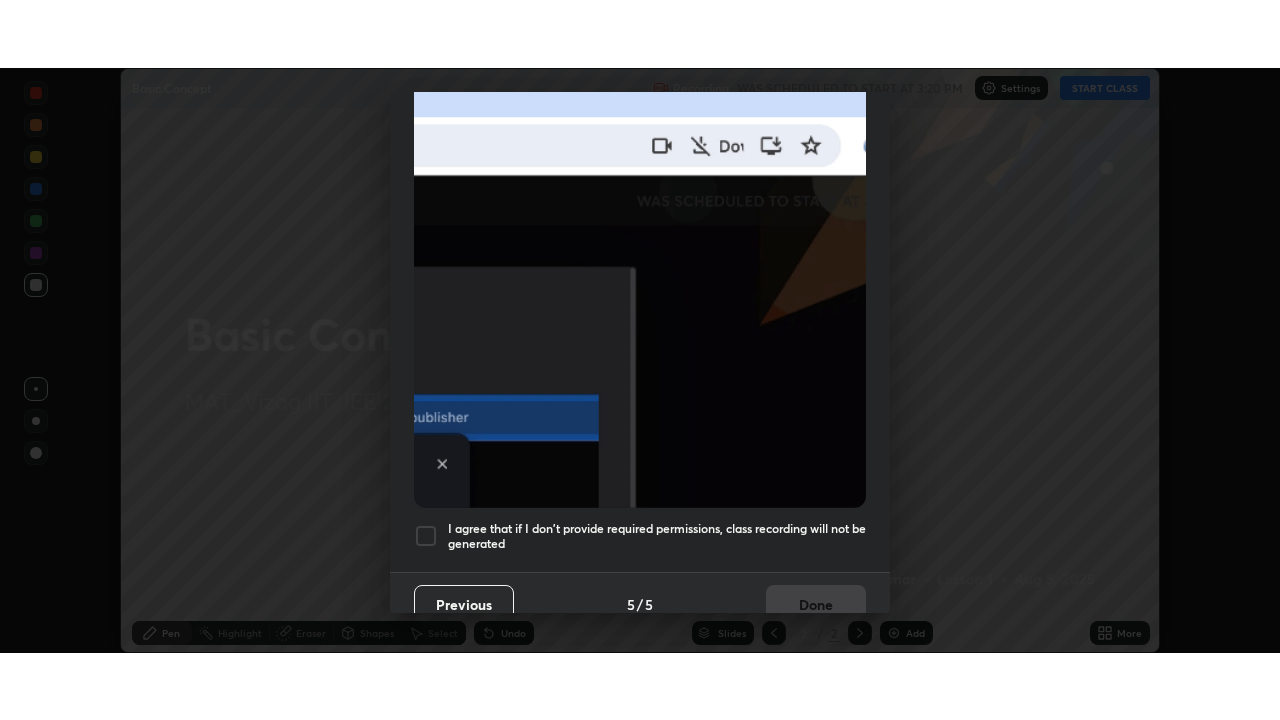 scroll, scrollTop: 479, scrollLeft: 0, axis: vertical 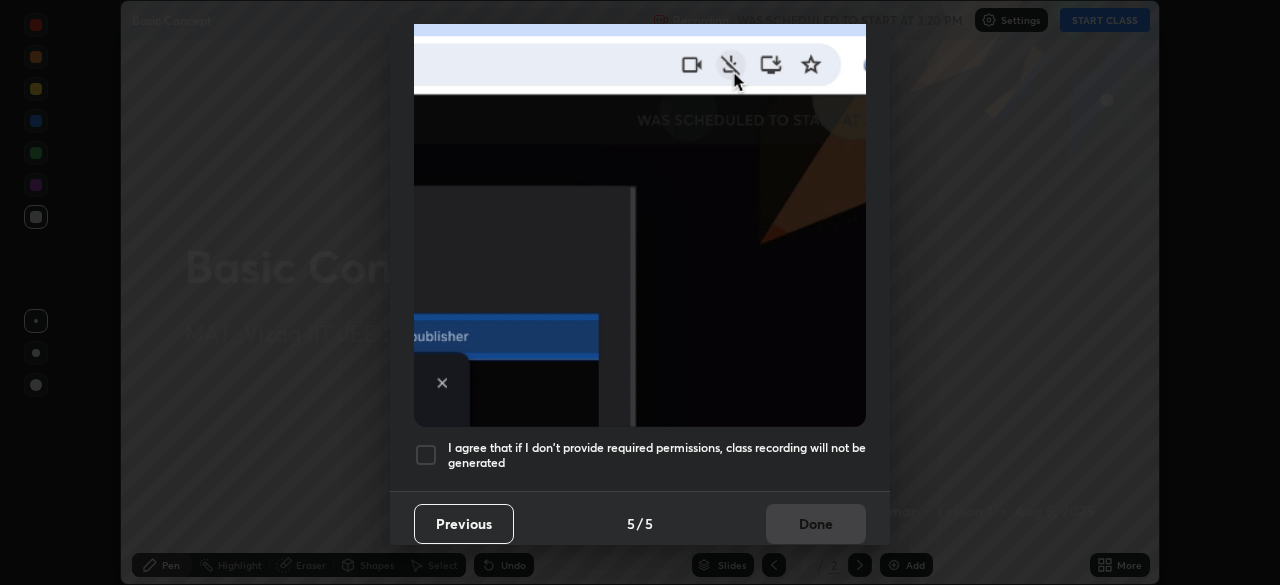 click at bounding box center [426, 455] 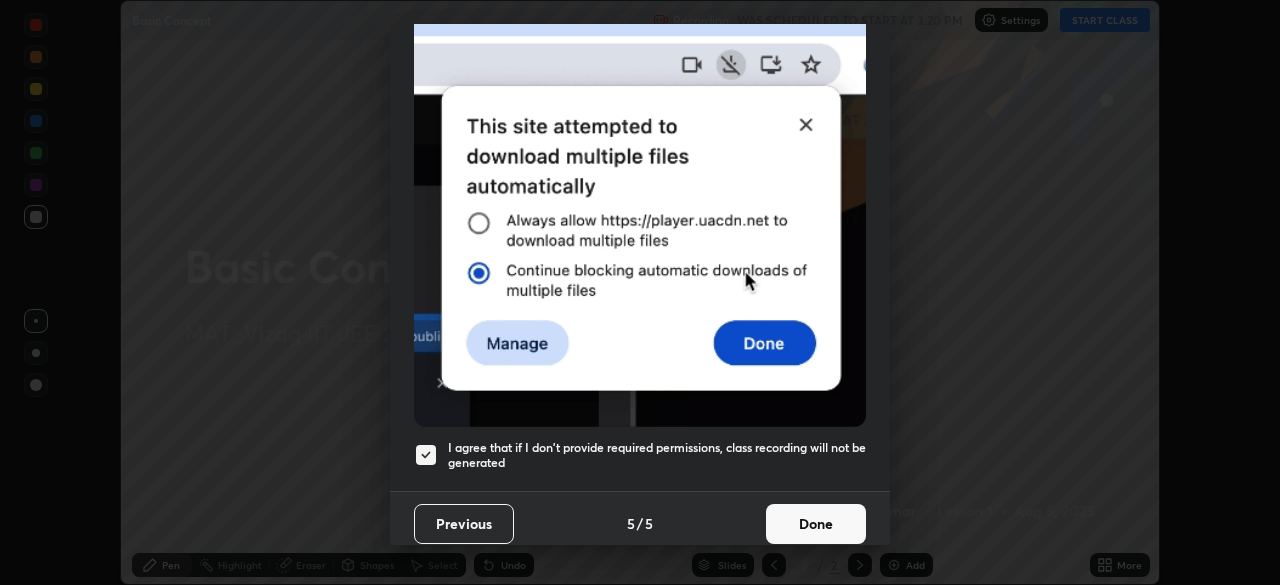 click on "Done" at bounding box center (816, 524) 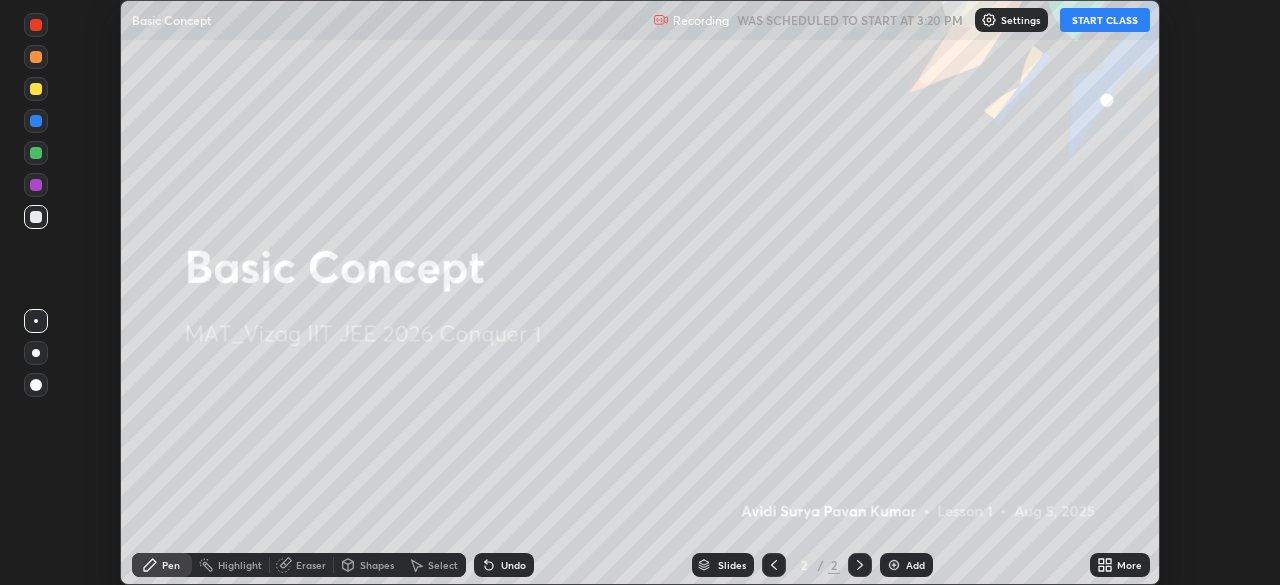 click on "Add" at bounding box center [915, 565] 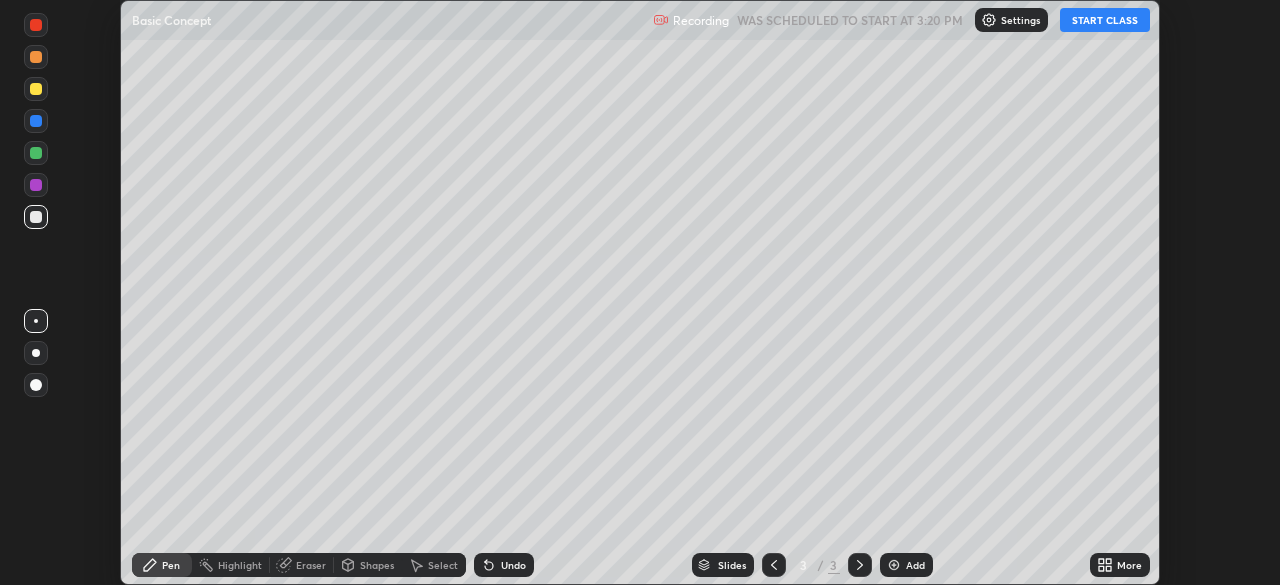 click on "START CLASS" at bounding box center (1105, 20) 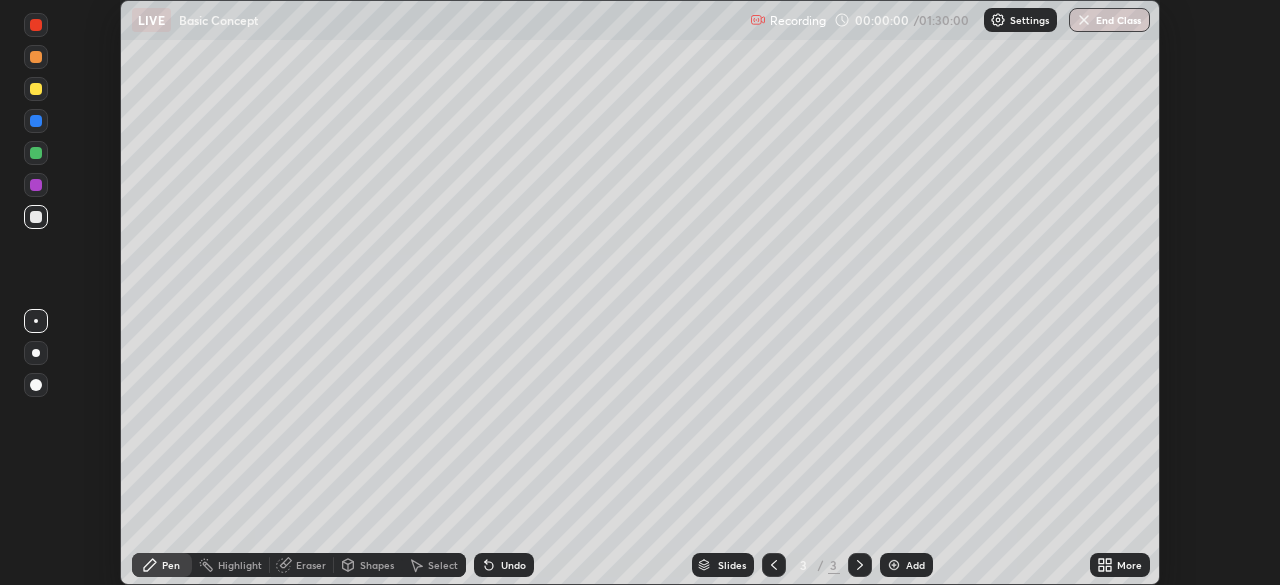 click on "More" at bounding box center [1129, 565] 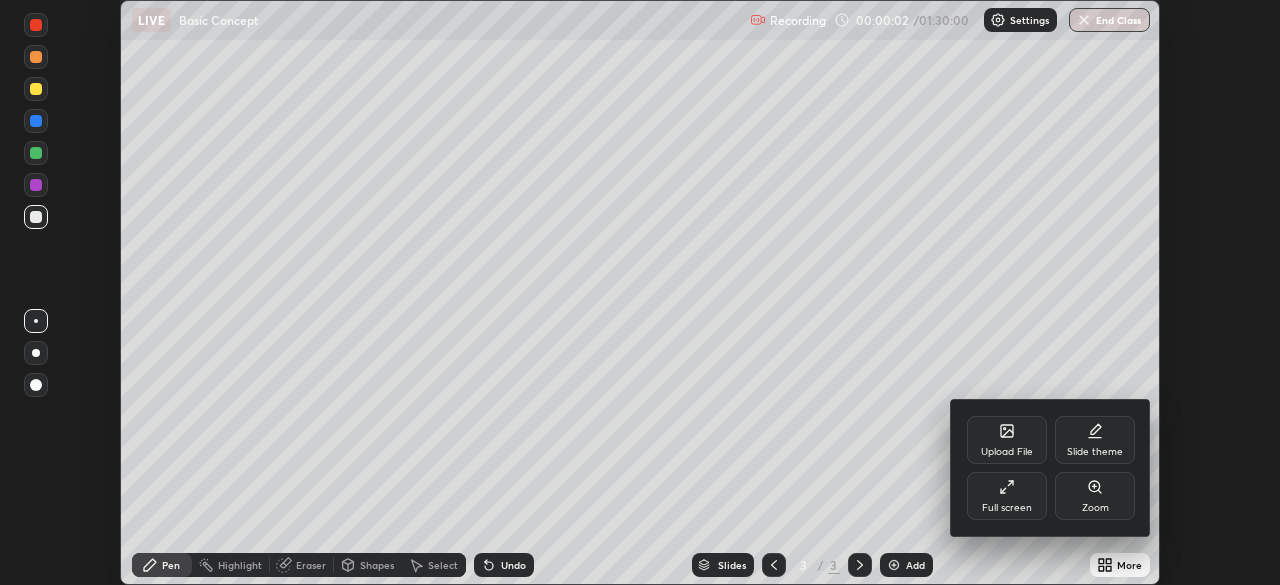 click 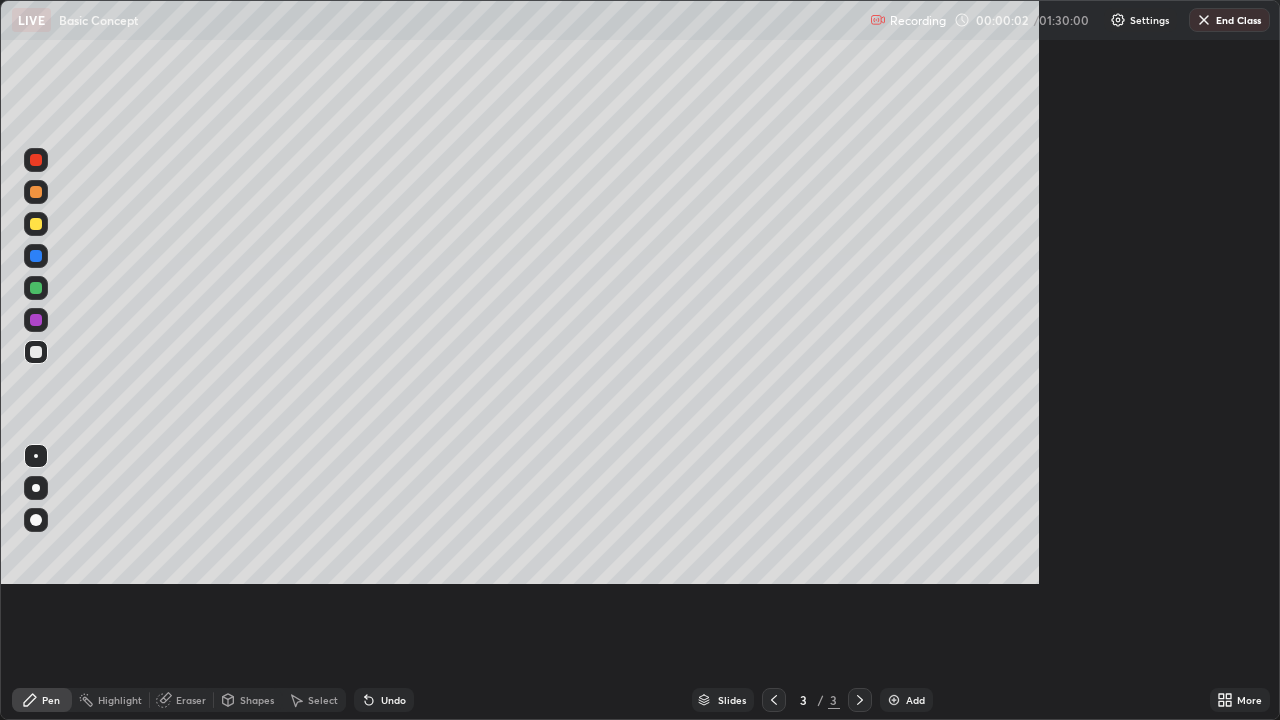 scroll, scrollTop: 99280, scrollLeft: 98720, axis: both 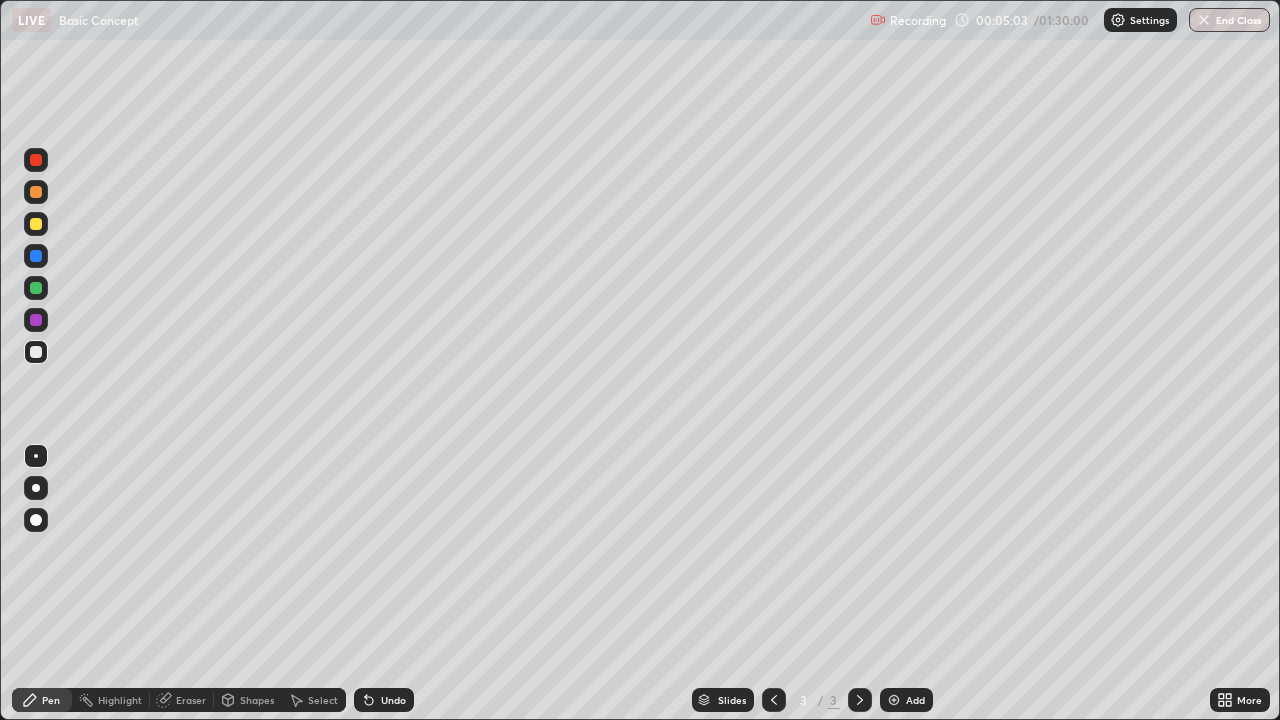 click on "Eraser" at bounding box center (191, 700) 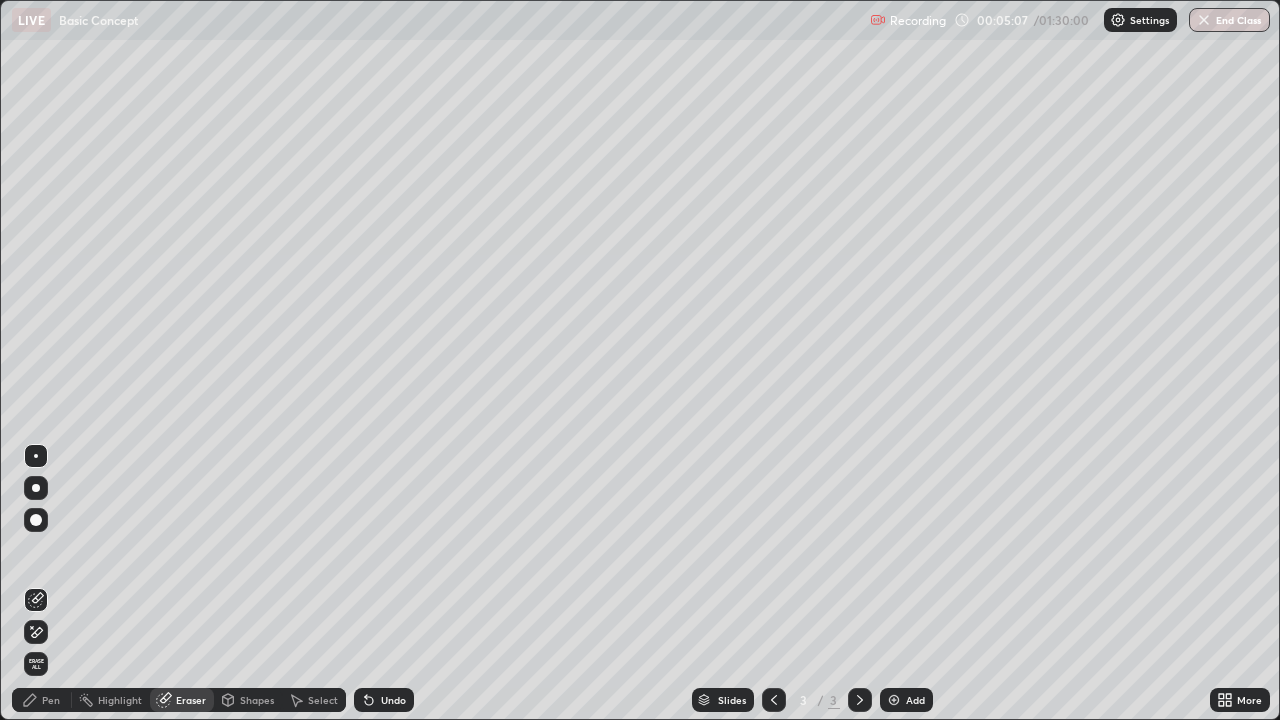 click on "Highlight" at bounding box center [120, 700] 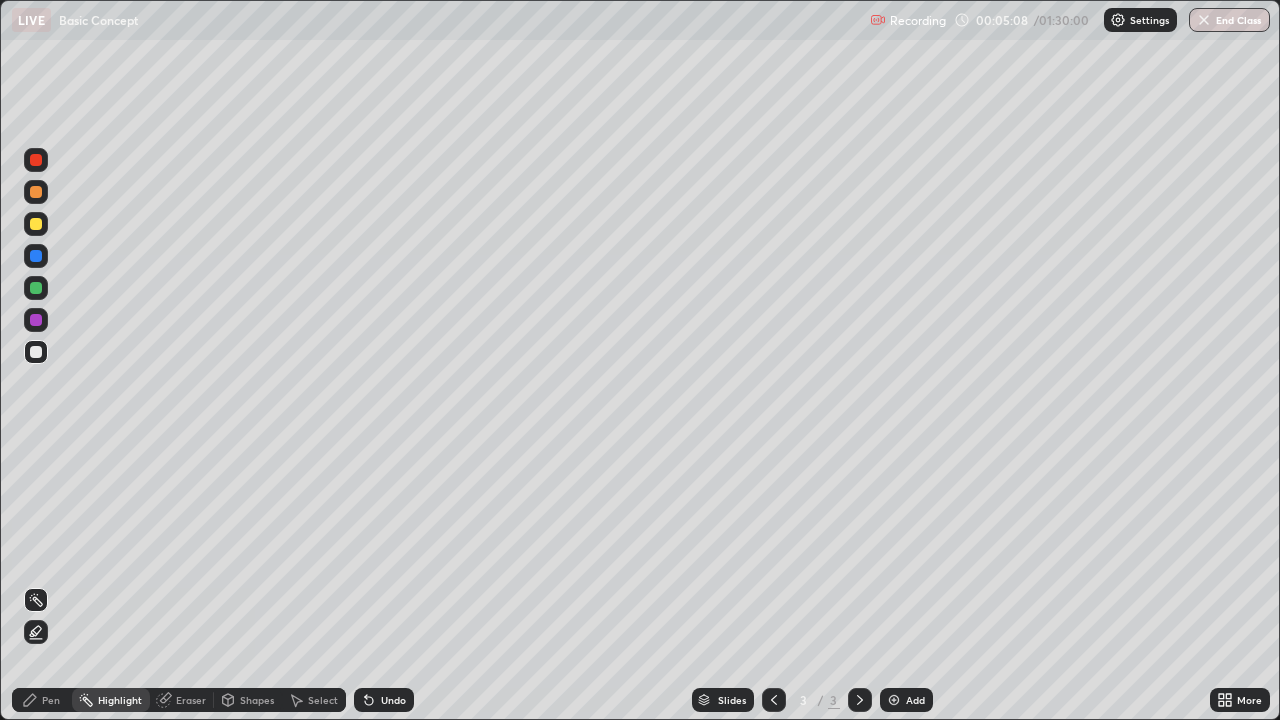 click on "Pen" at bounding box center (51, 700) 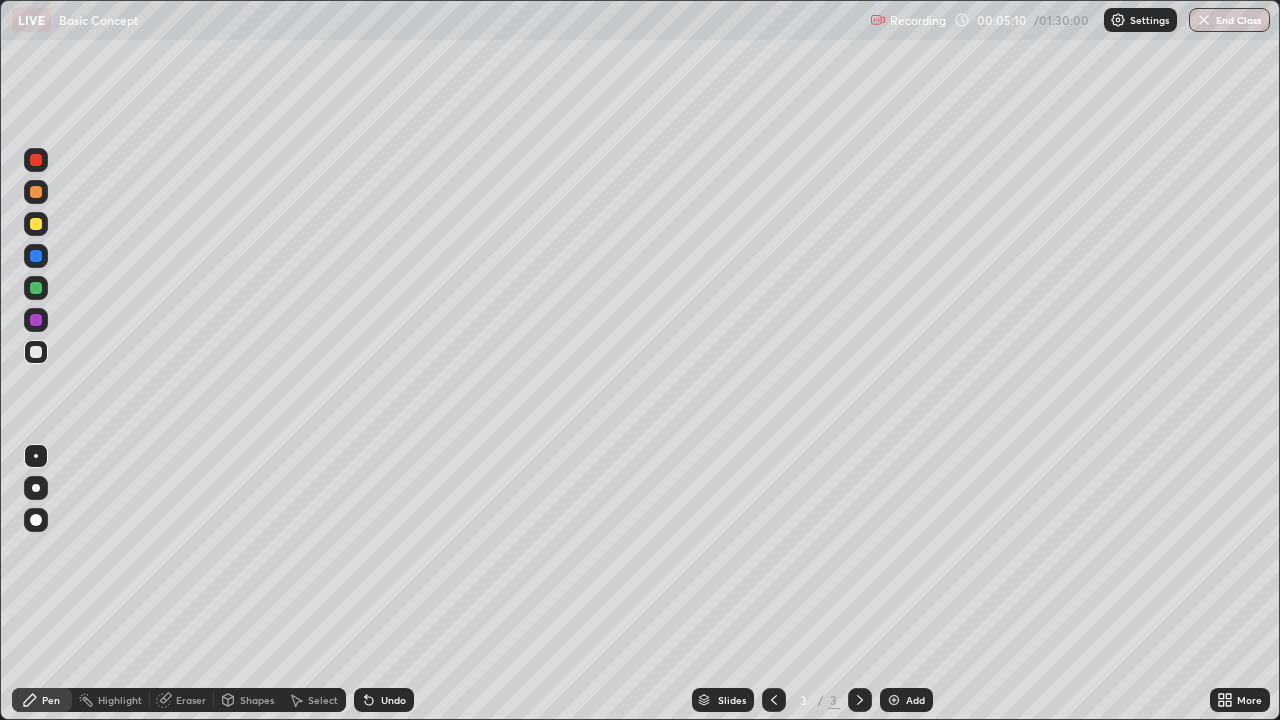 click on "Eraser" at bounding box center (191, 700) 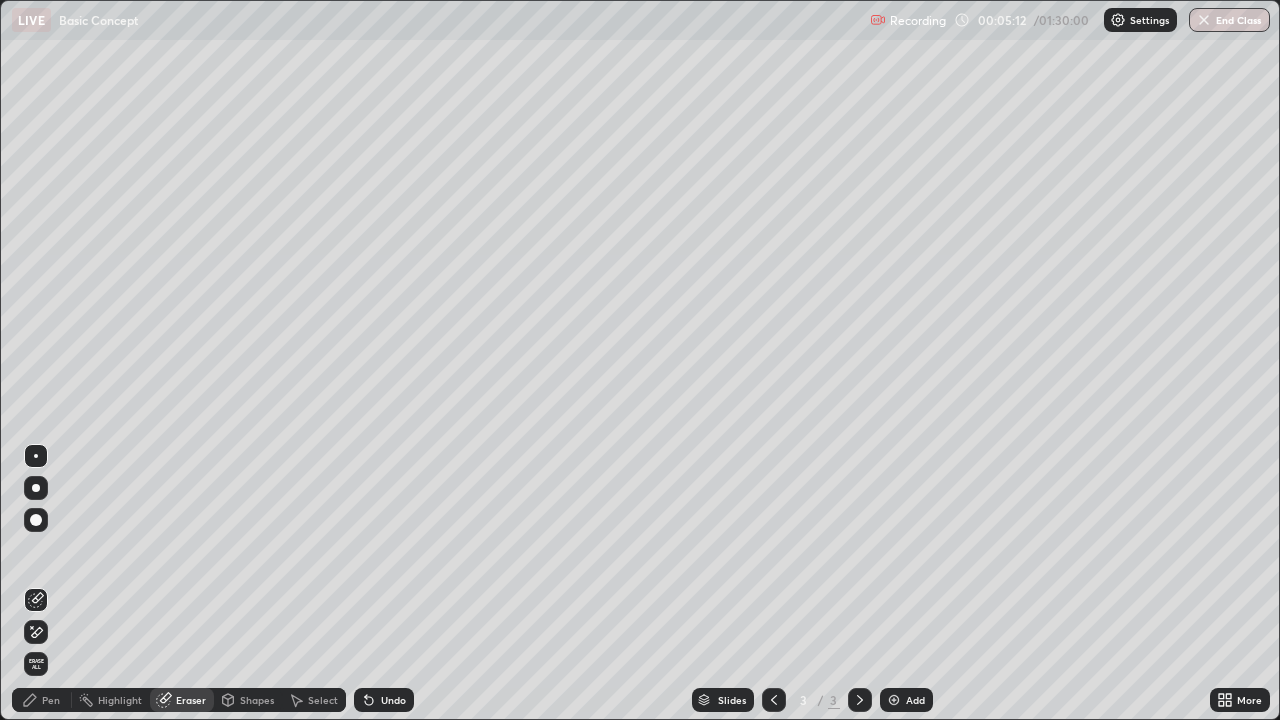 click on "Pen" at bounding box center [51, 700] 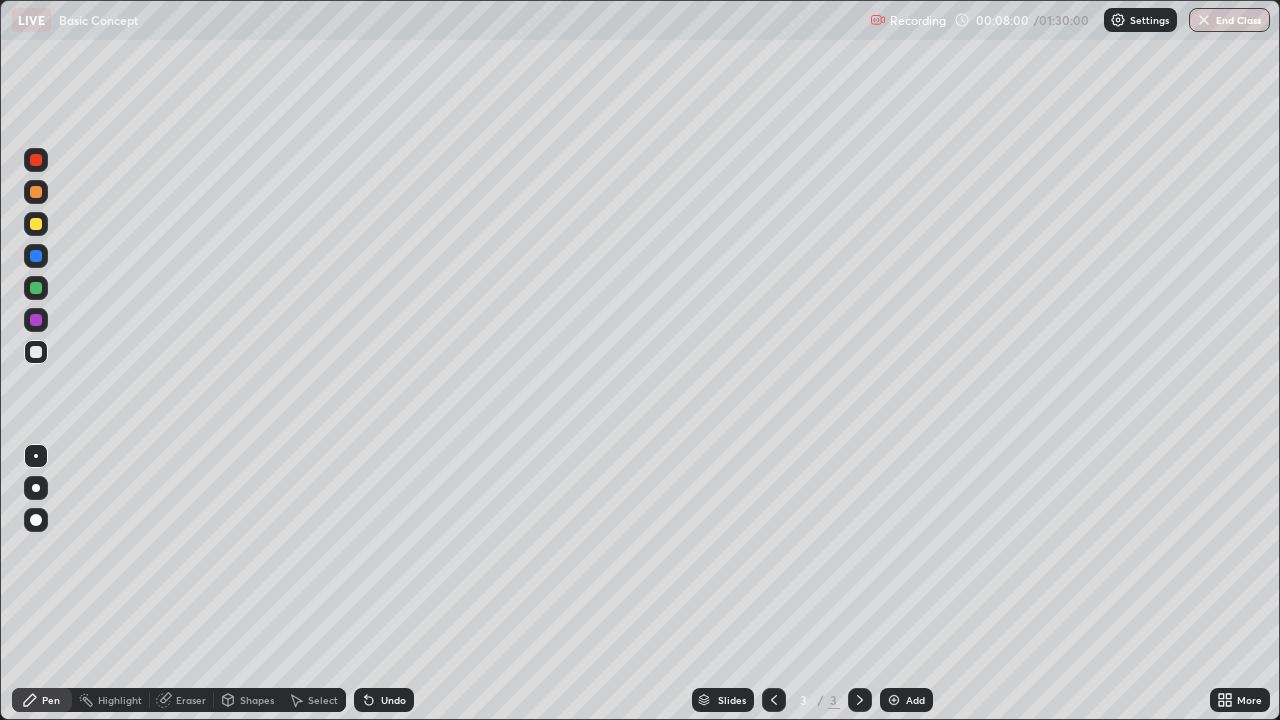 click at bounding box center [894, 700] 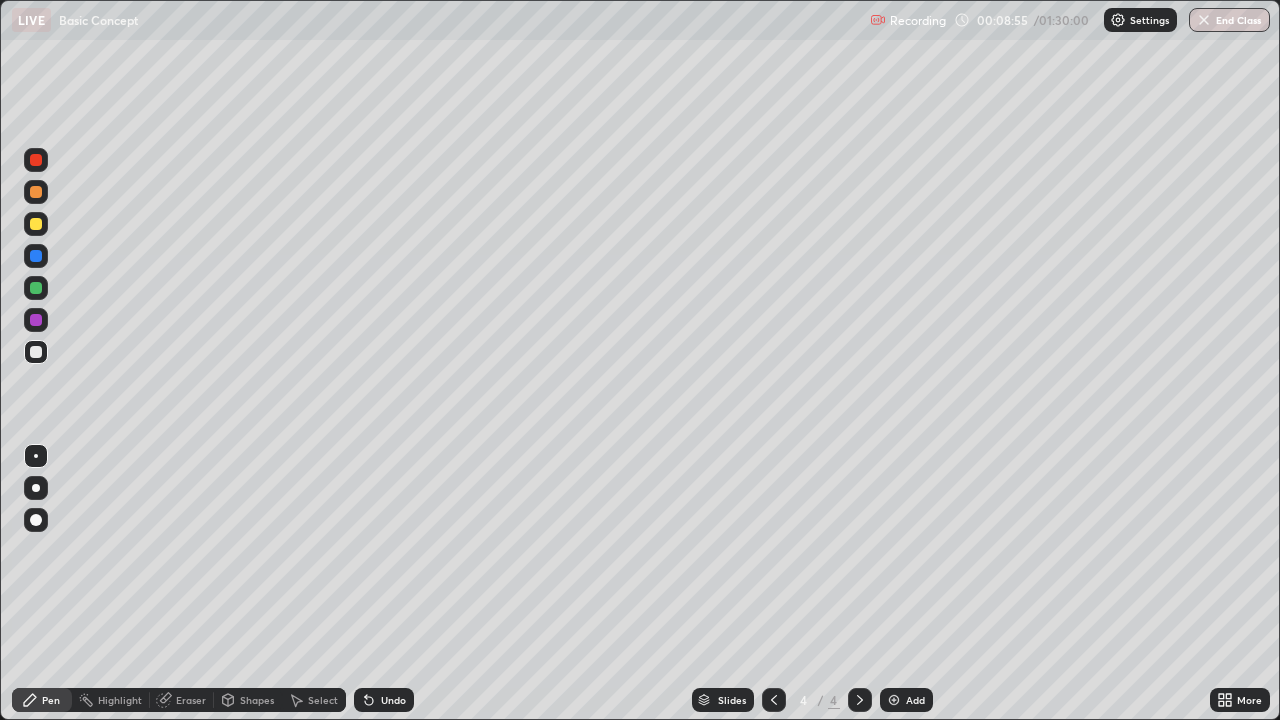 click on "Eraser" at bounding box center (191, 700) 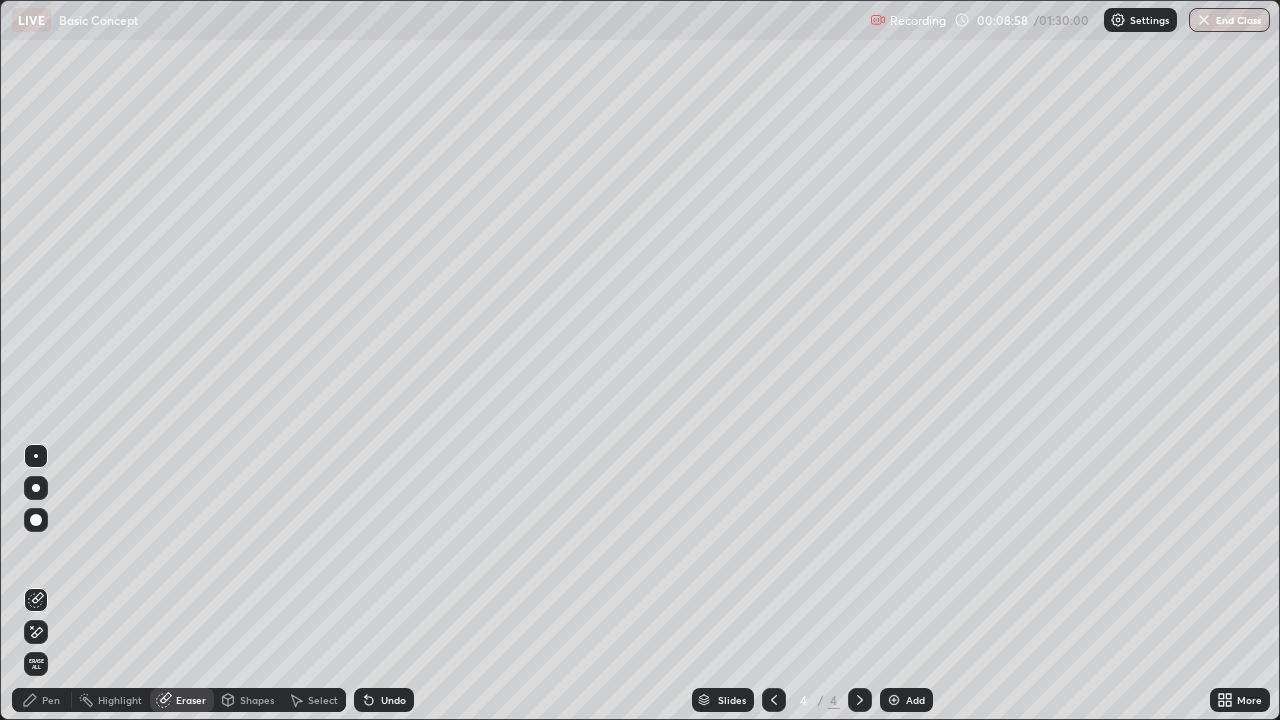 click on "Pen" at bounding box center (51, 700) 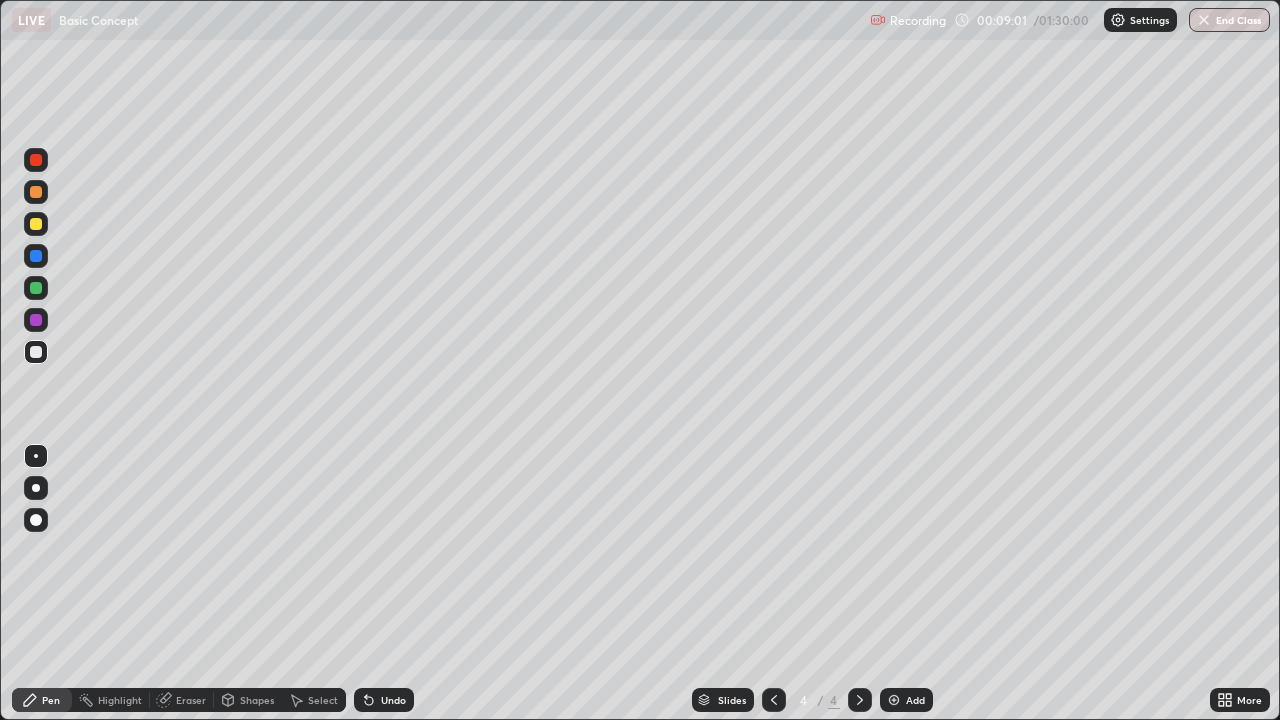 click on "Eraser" at bounding box center [191, 700] 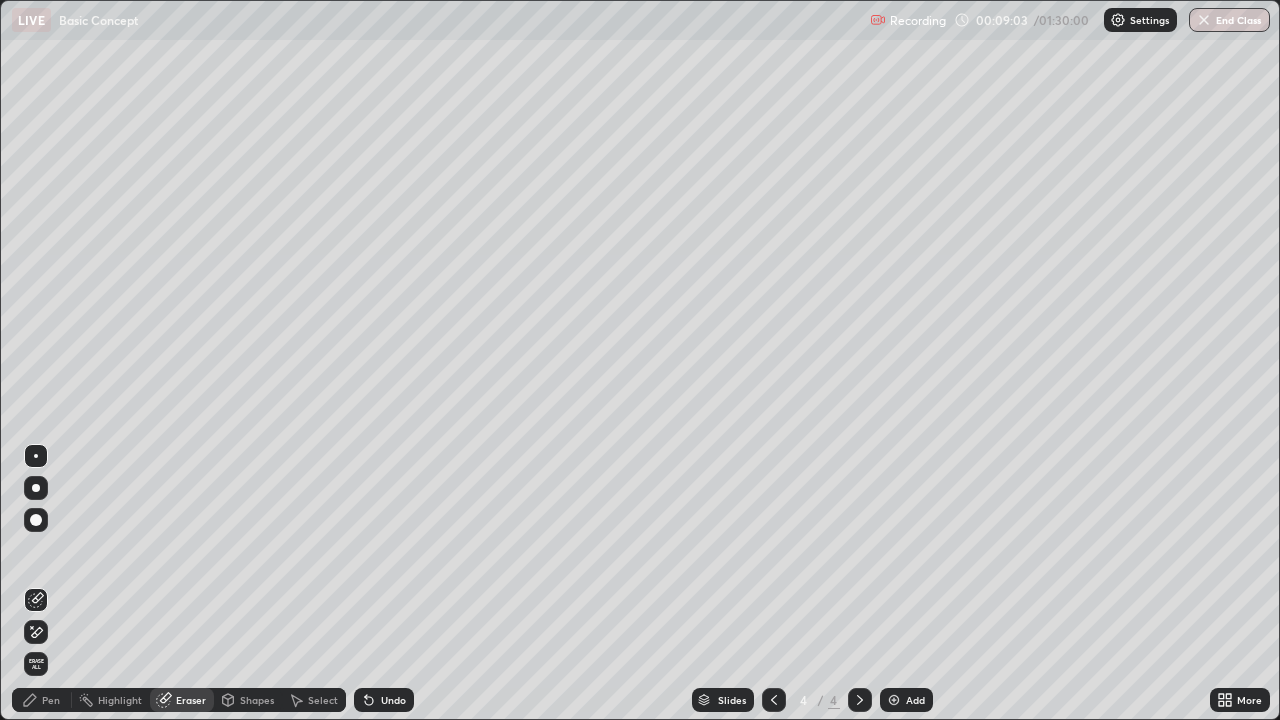 click on "Pen" at bounding box center (51, 700) 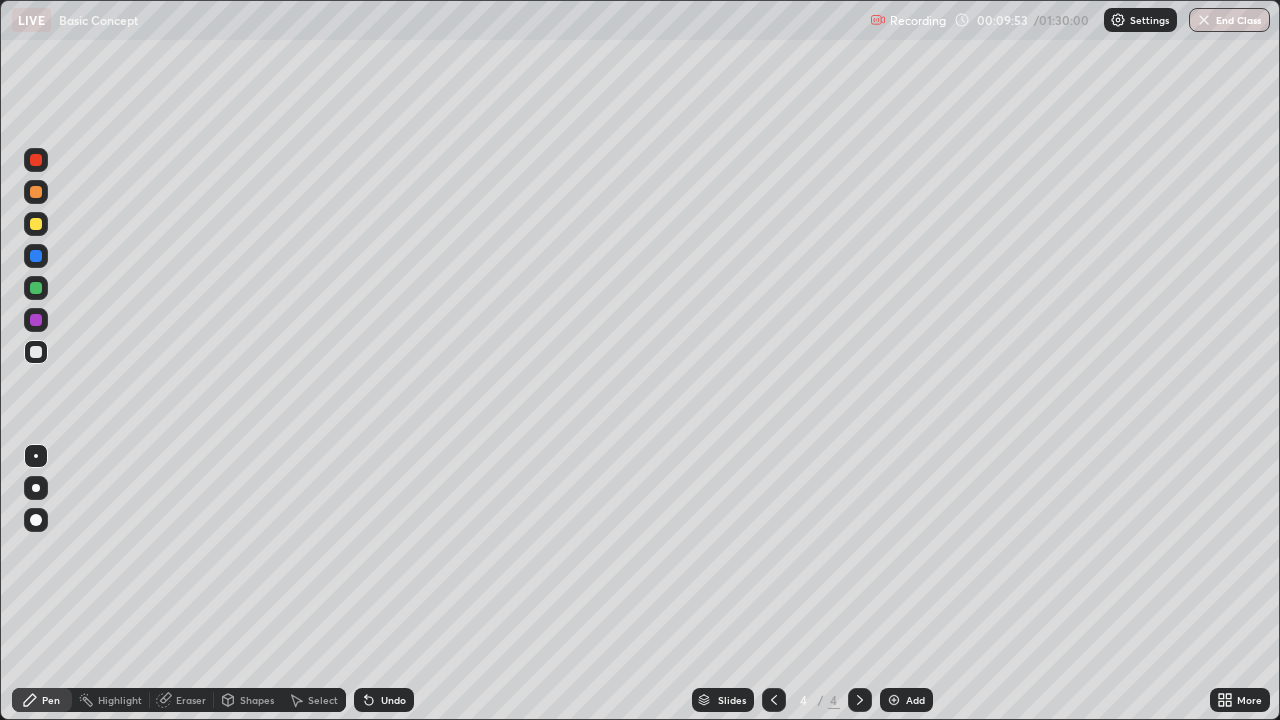 click on "Eraser" at bounding box center [182, 700] 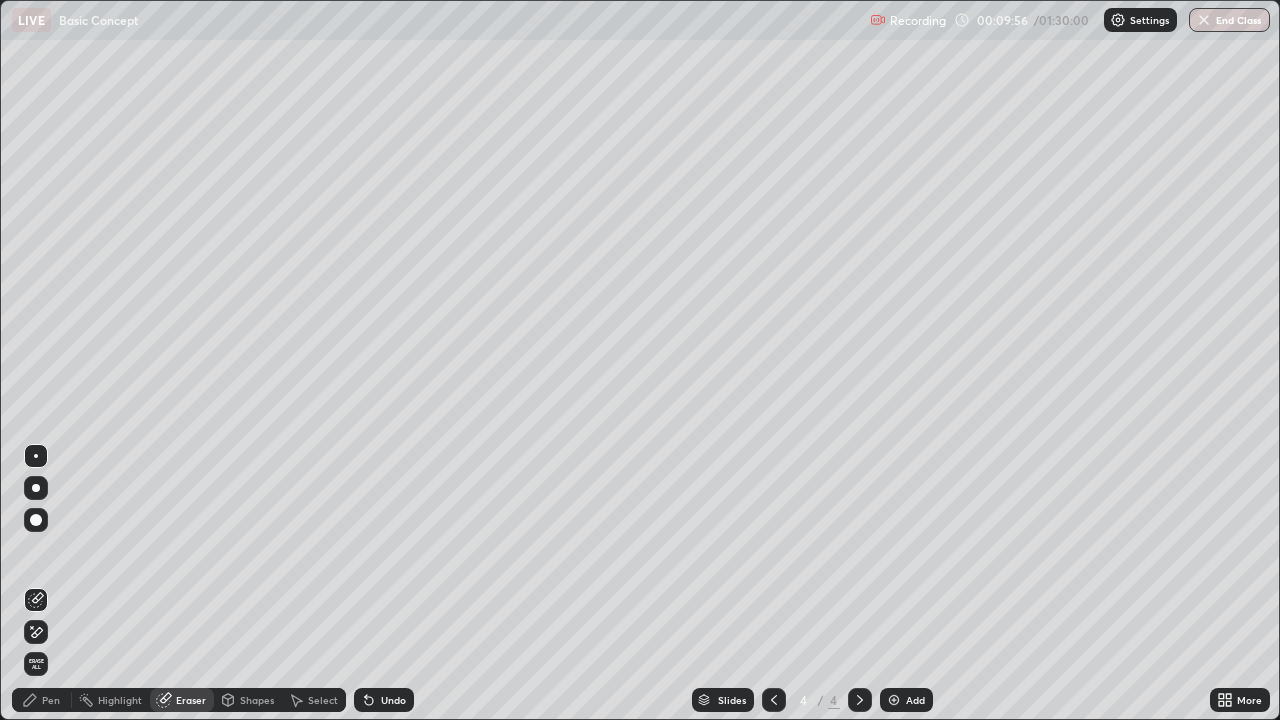 click on "Pen" at bounding box center (51, 700) 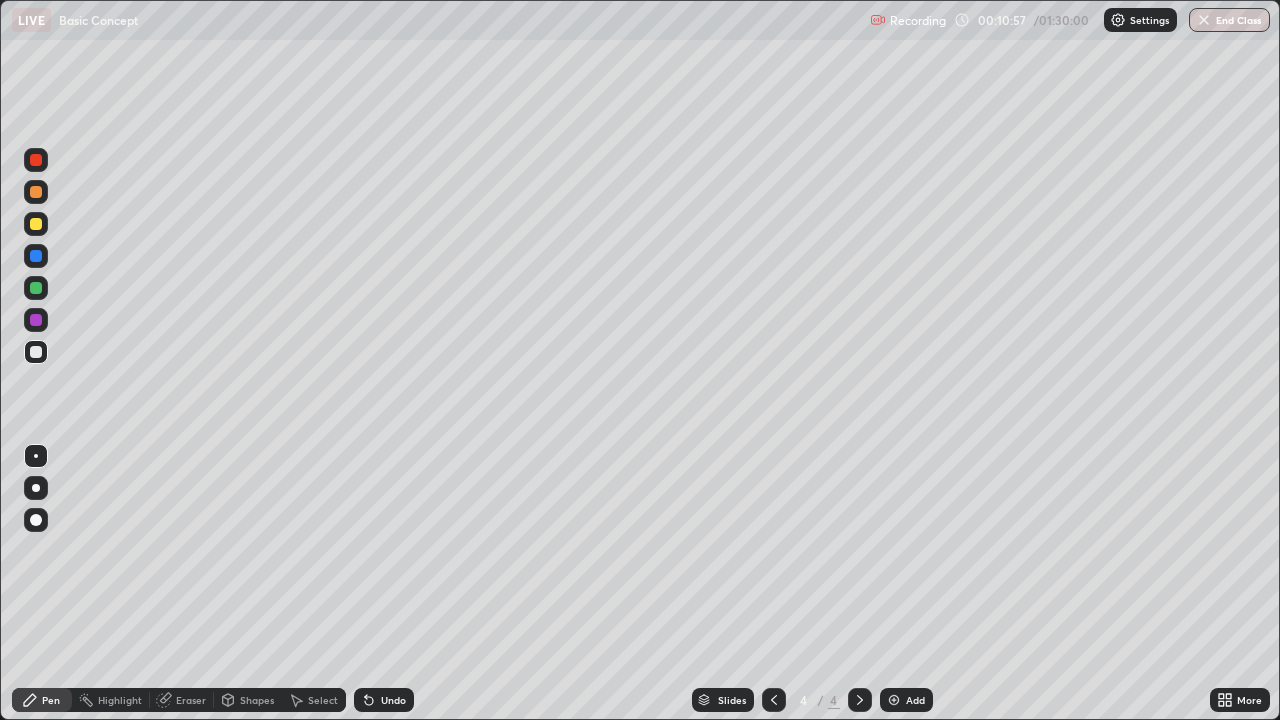 click at bounding box center [894, 700] 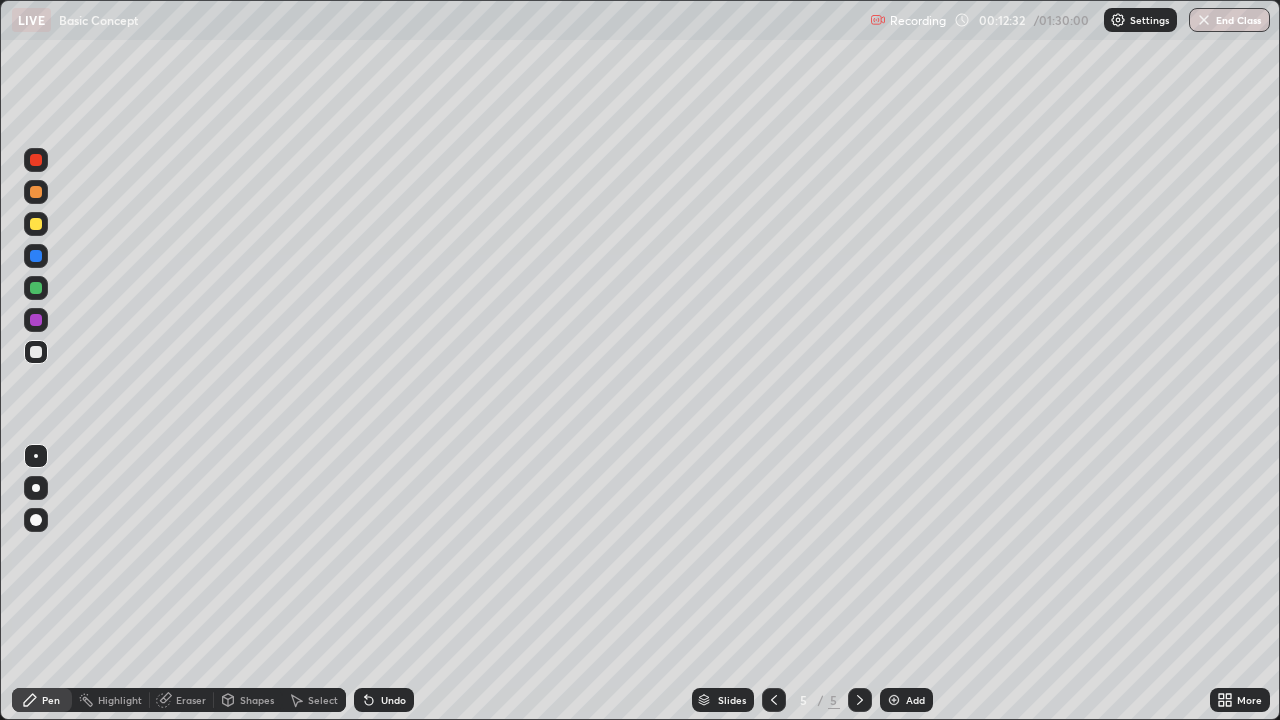 click 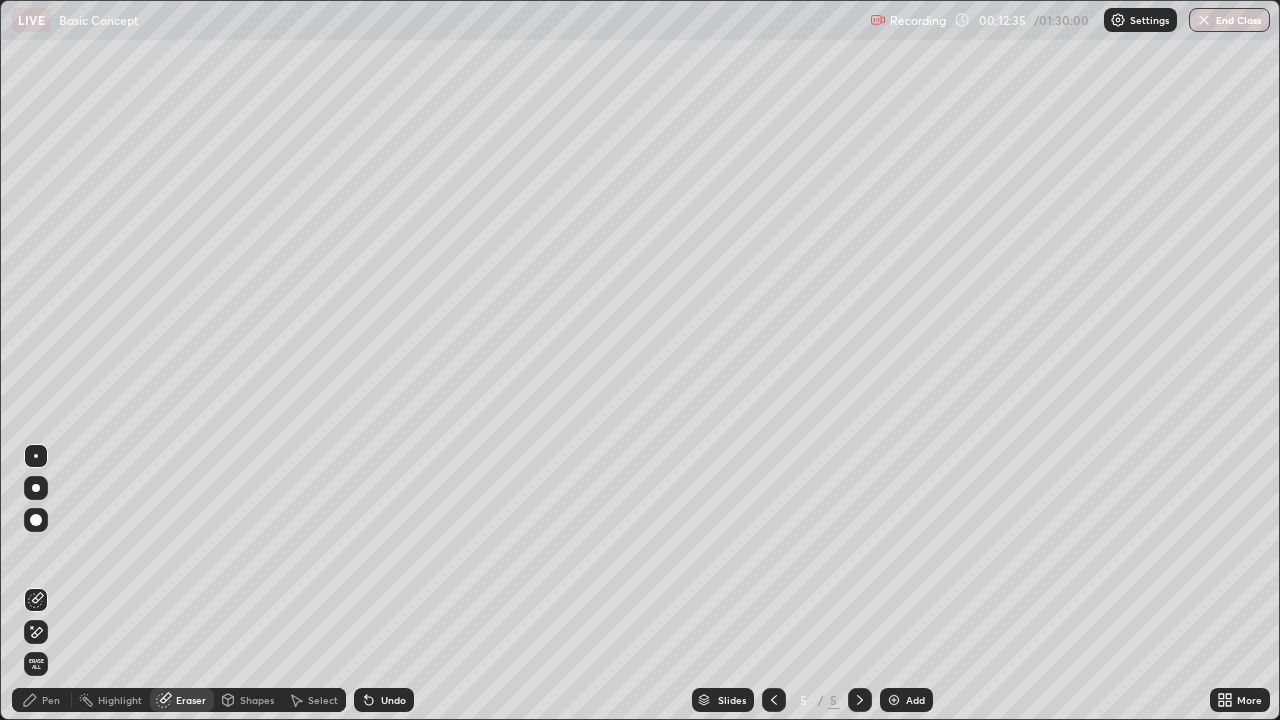 click on "Pen" at bounding box center [51, 700] 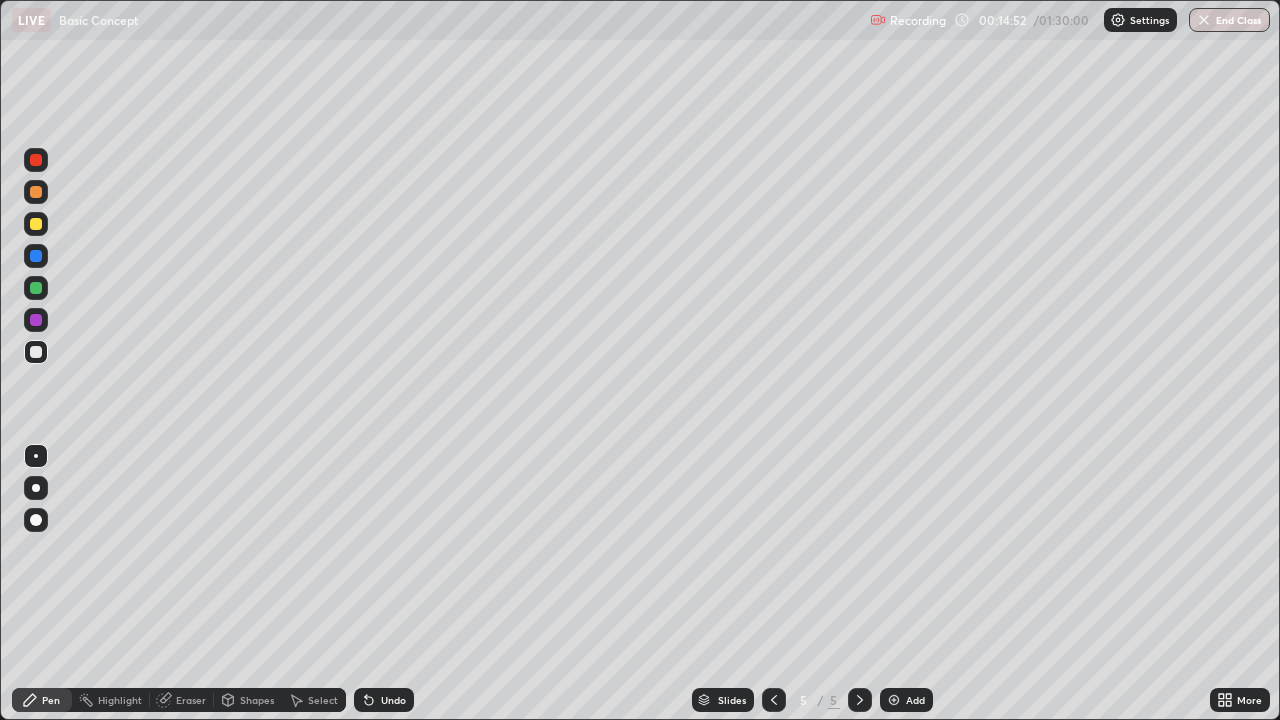 click on "Eraser" at bounding box center [191, 700] 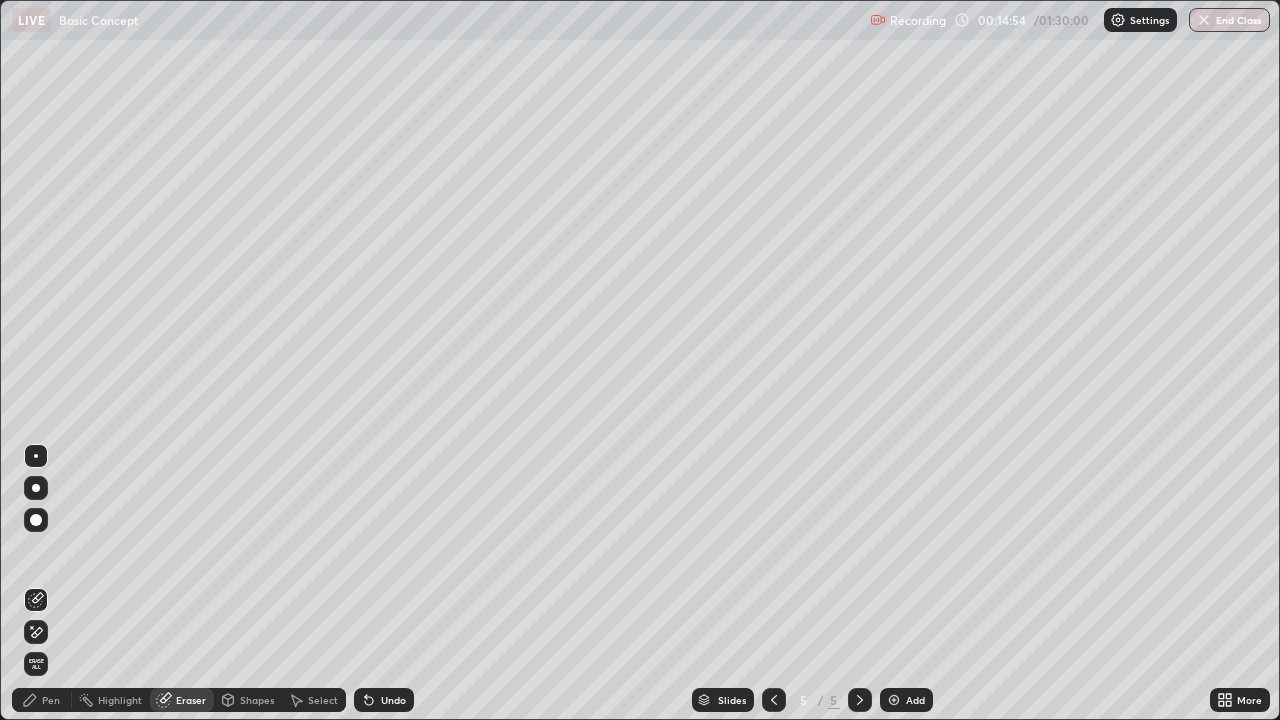 click on "Pen" at bounding box center [51, 700] 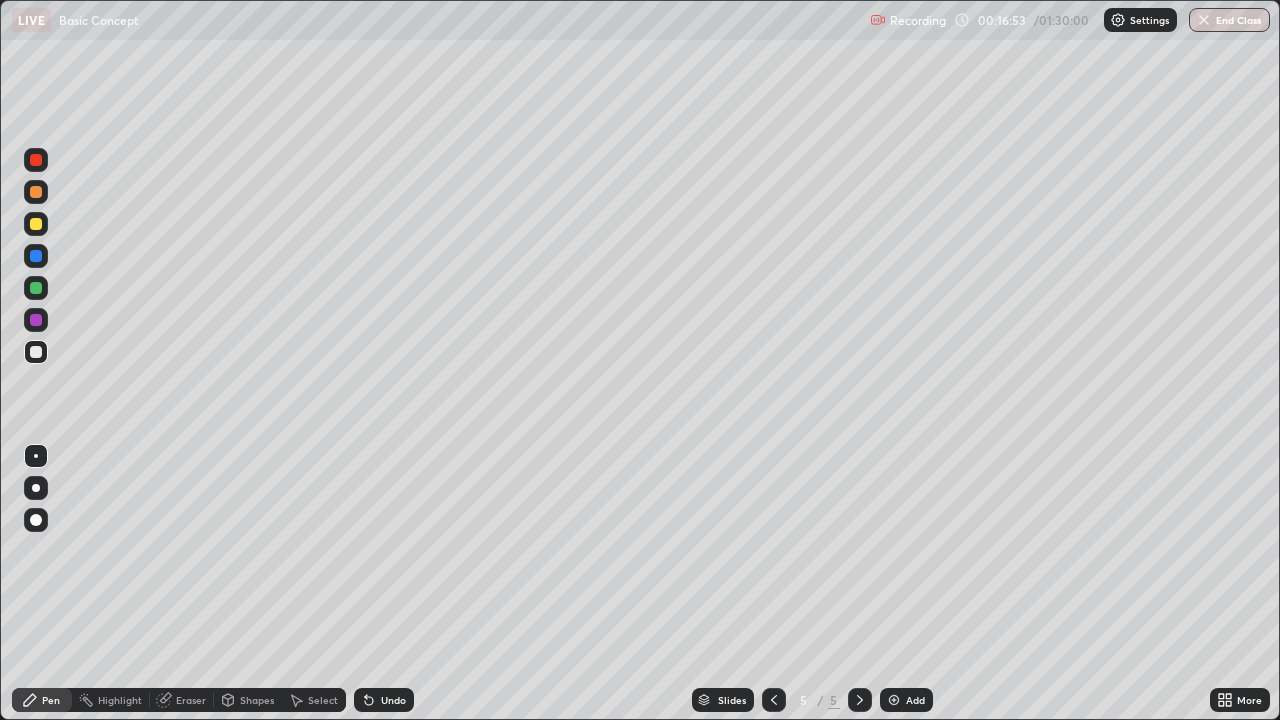 click on "Add" at bounding box center [906, 700] 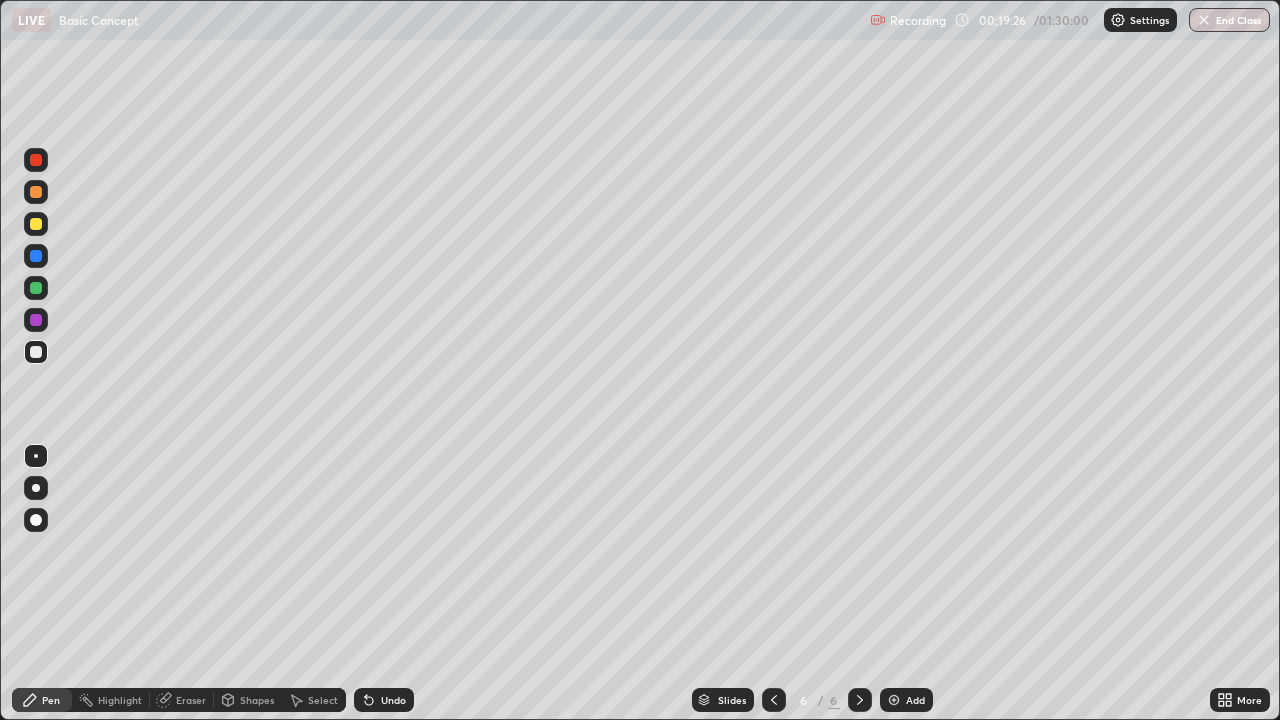 click at bounding box center [894, 700] 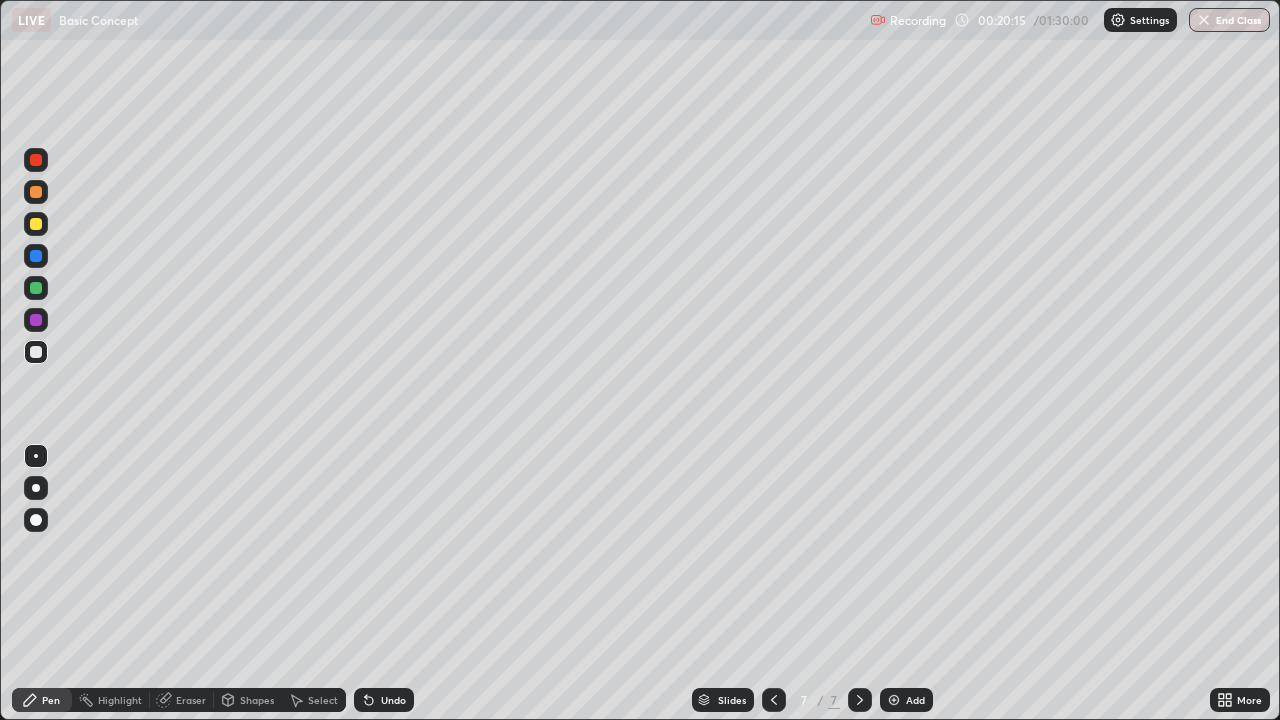 click on "Eraser" at bounding box center (182, 700) 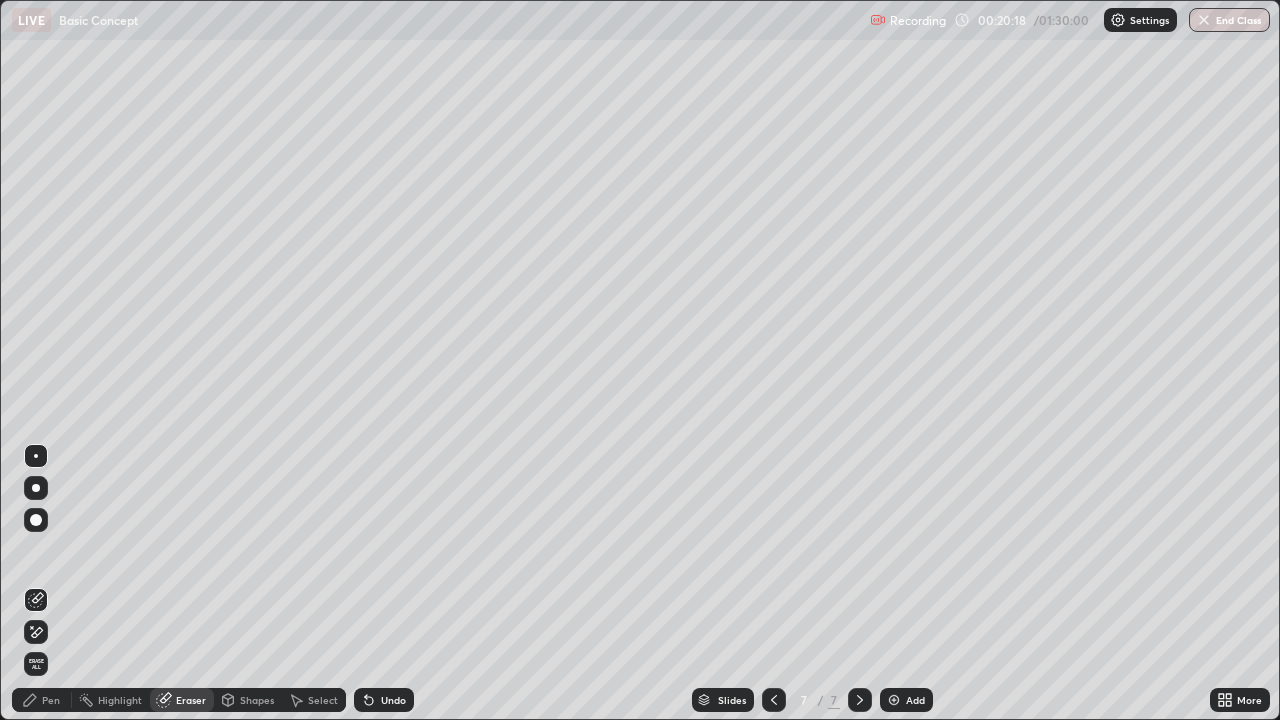 click on "Pen" at bounding box center [51, 700] 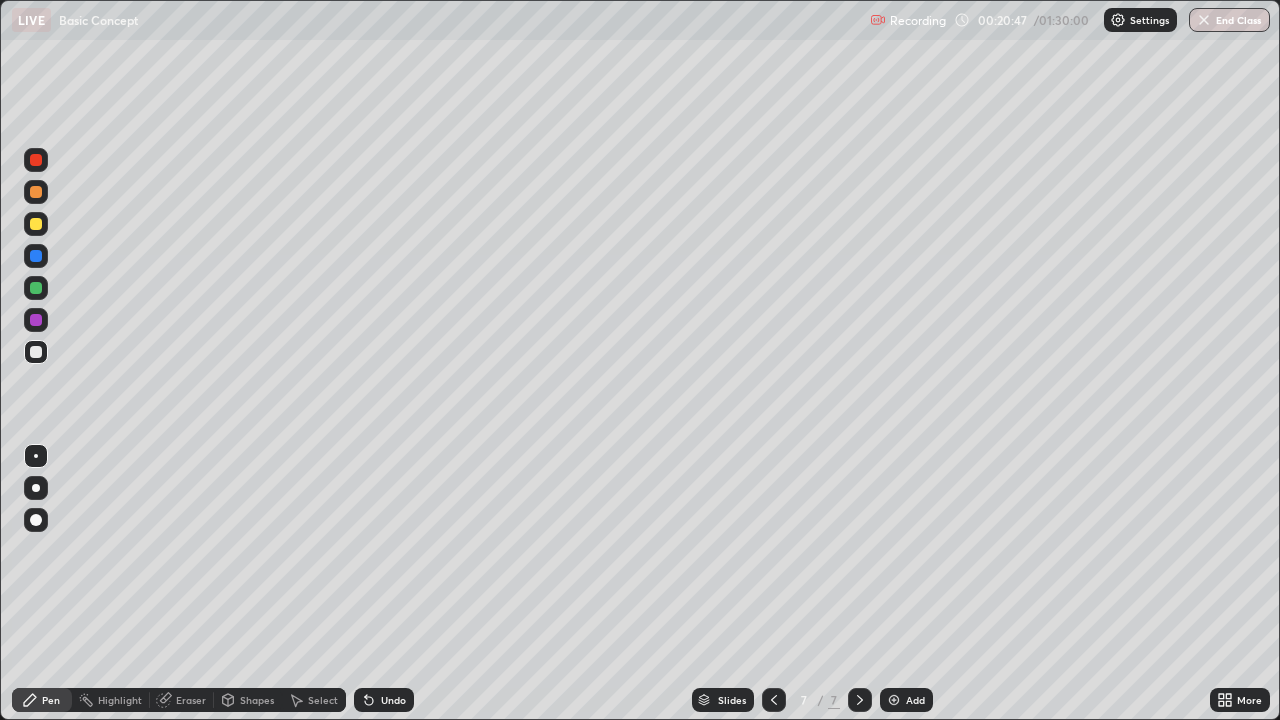 click on "Add" at bounding box center (906, 700) 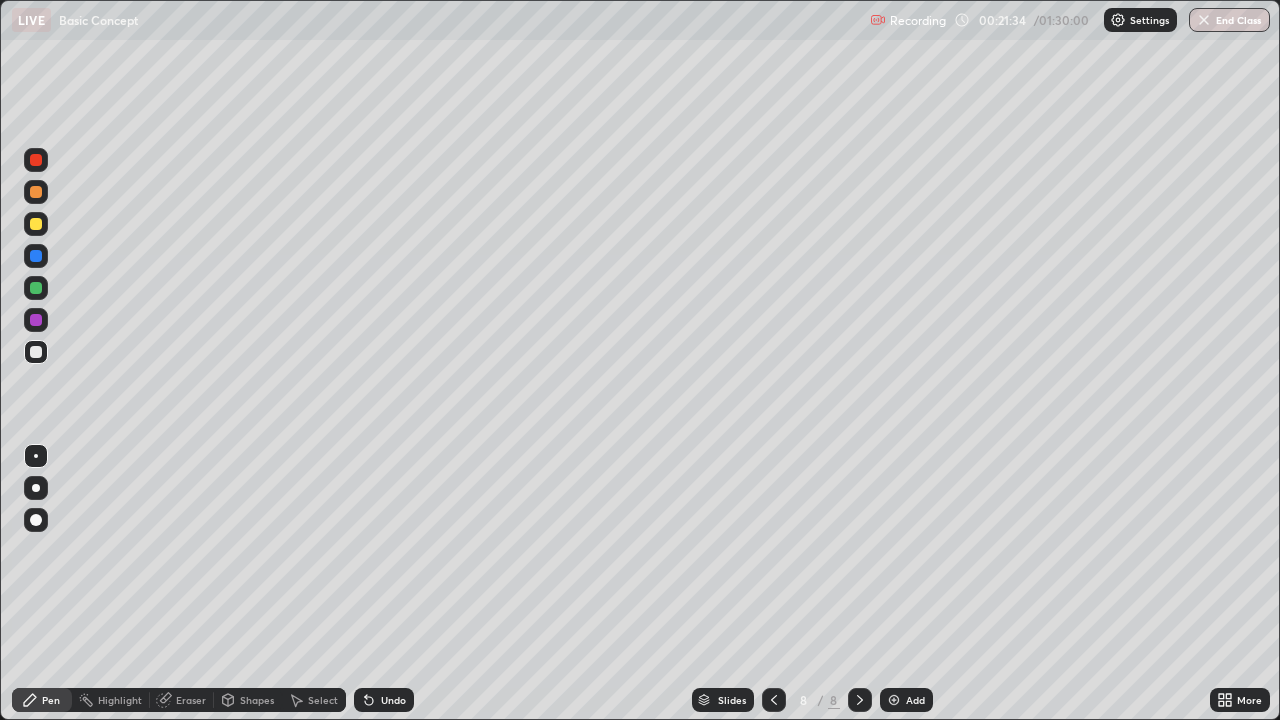 click on "Eraser" at bounding box center (191, 700) 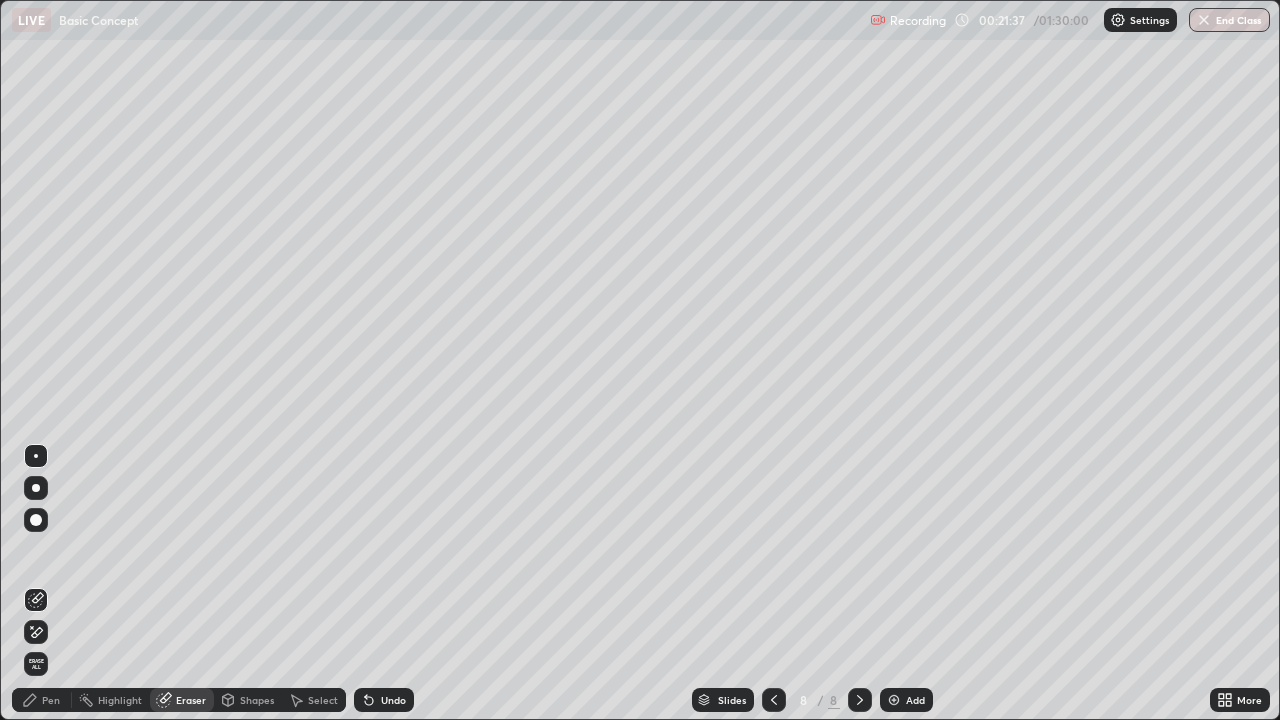 click on "Pen" at bounding box center (42, 700) 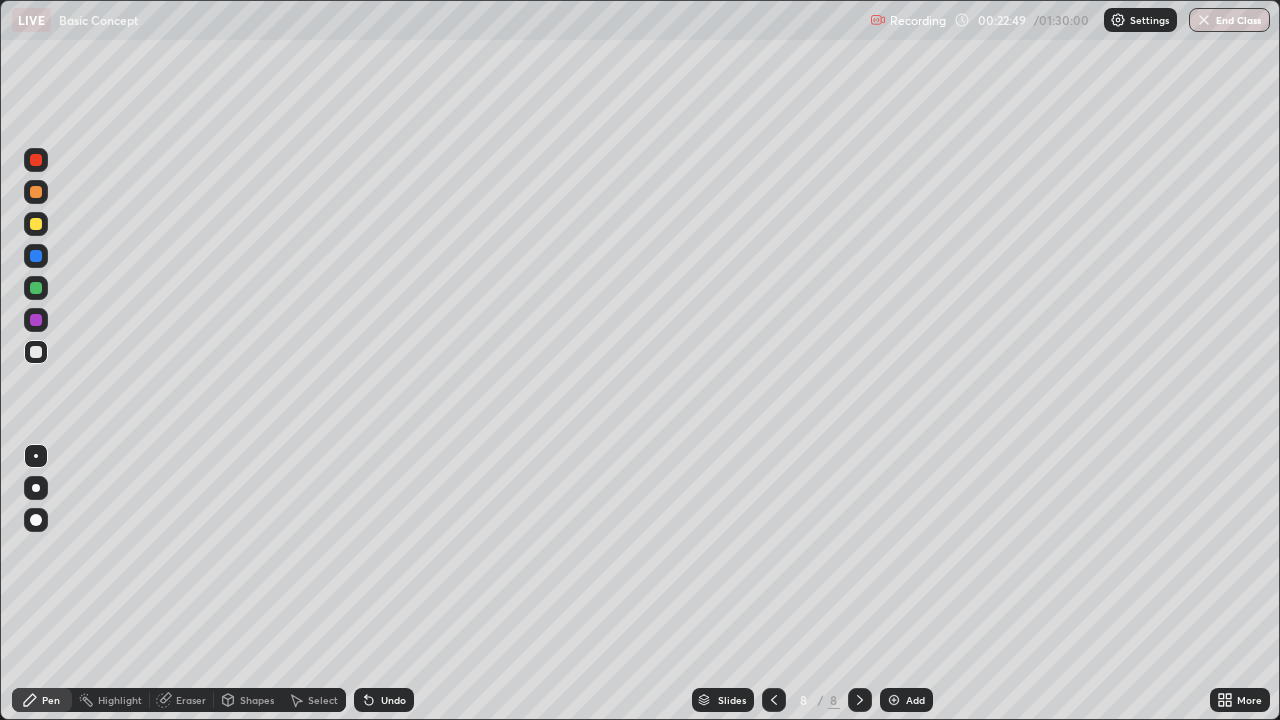 click on "Eraser" at bounding box center (191, 700) 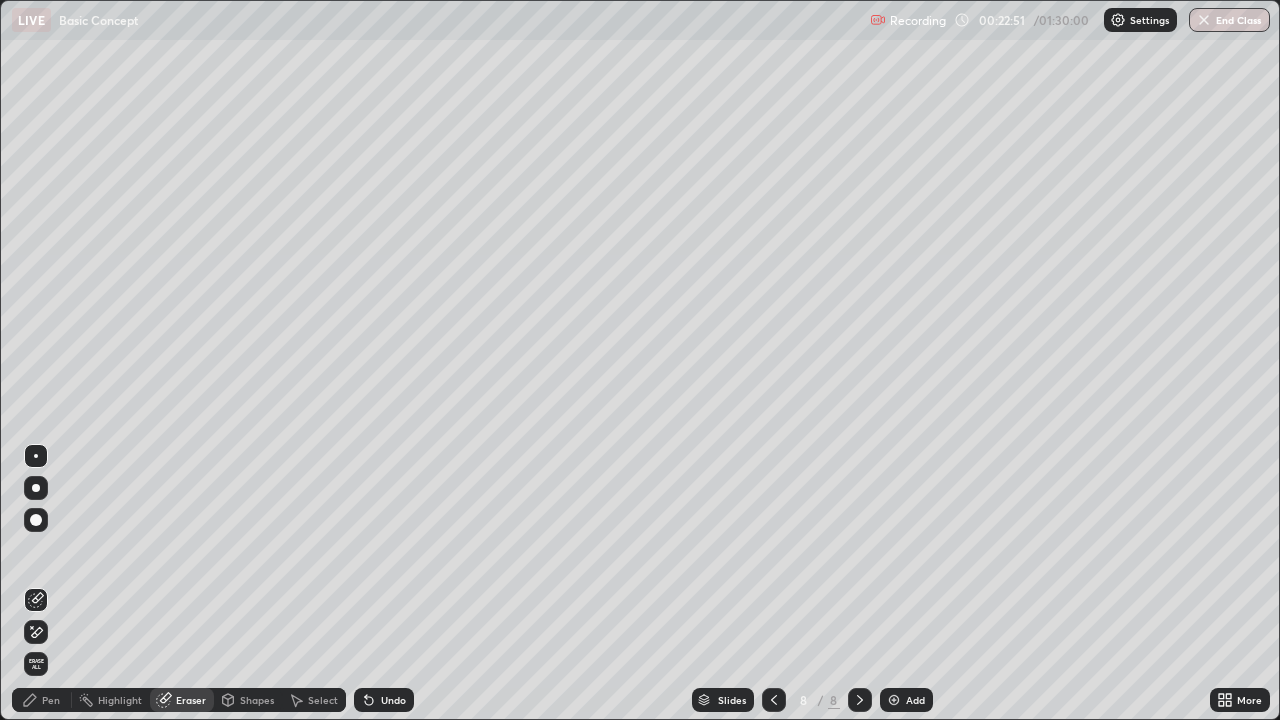 click on "Pen" at bounding box center (51, 700) 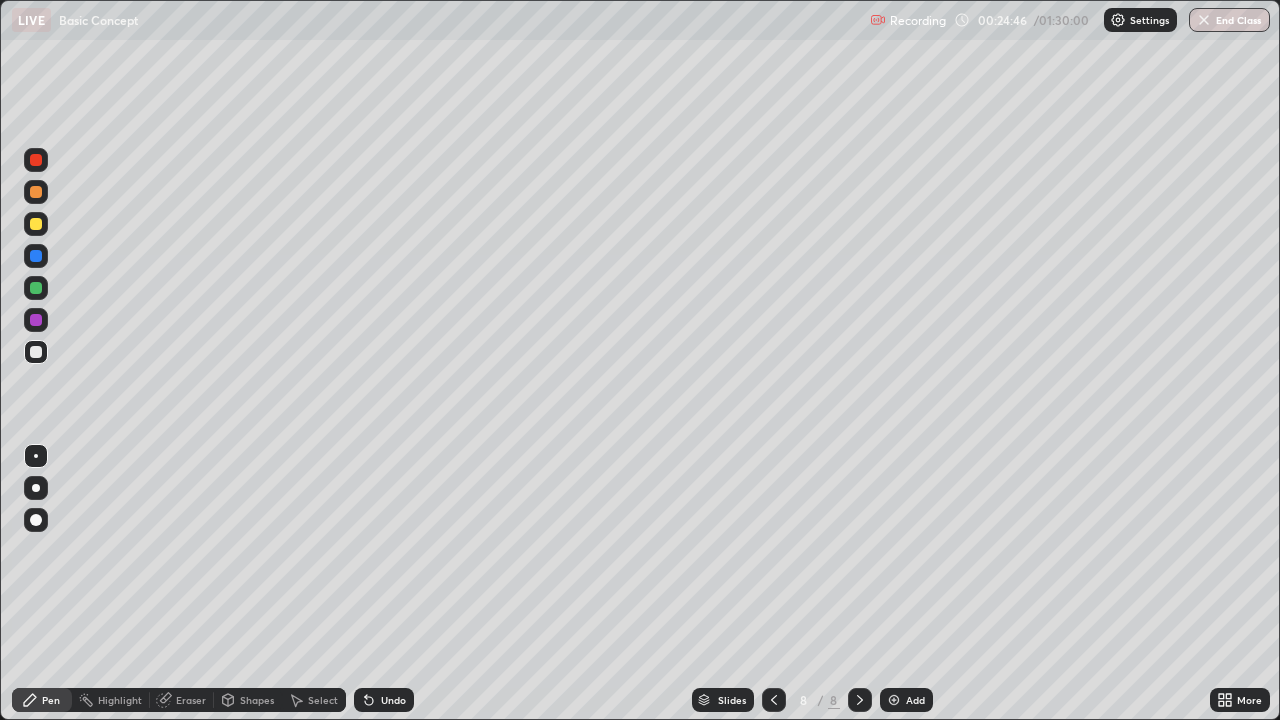 click at bounding box center (894, 700) 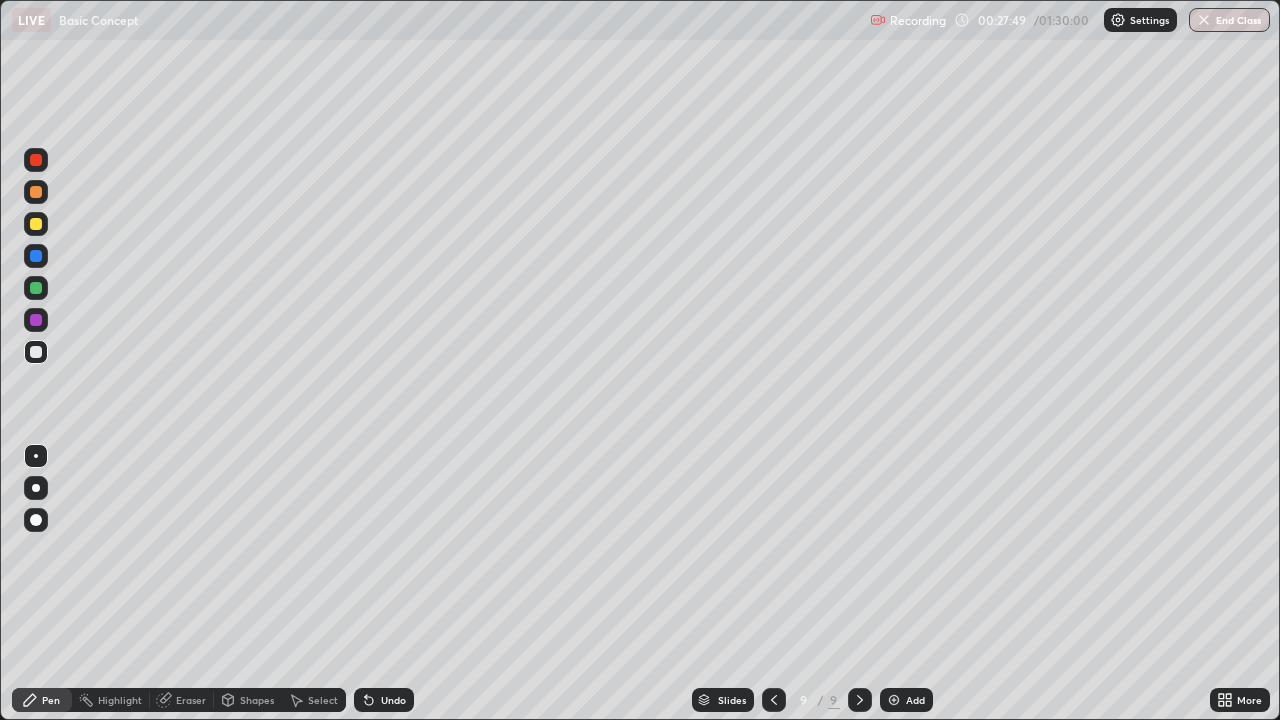 click at bounding box center (894, 700) 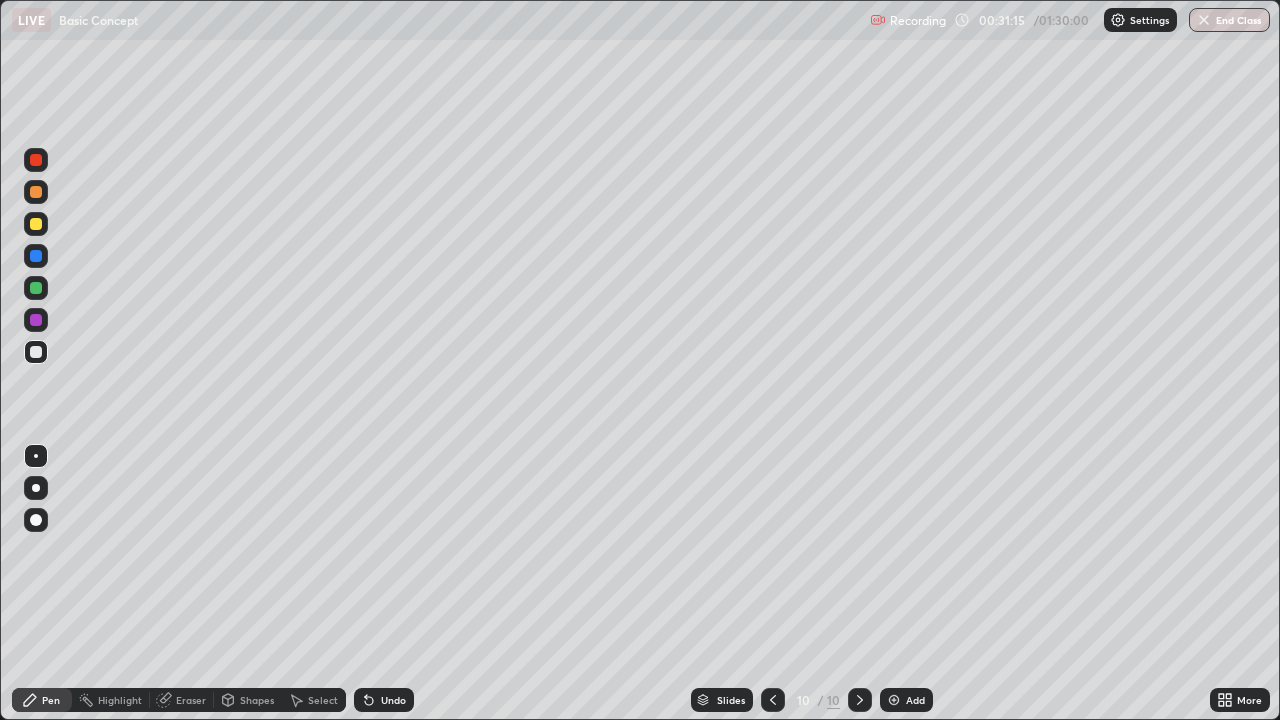 click on "Eraser" at bounding box center (191, 700) 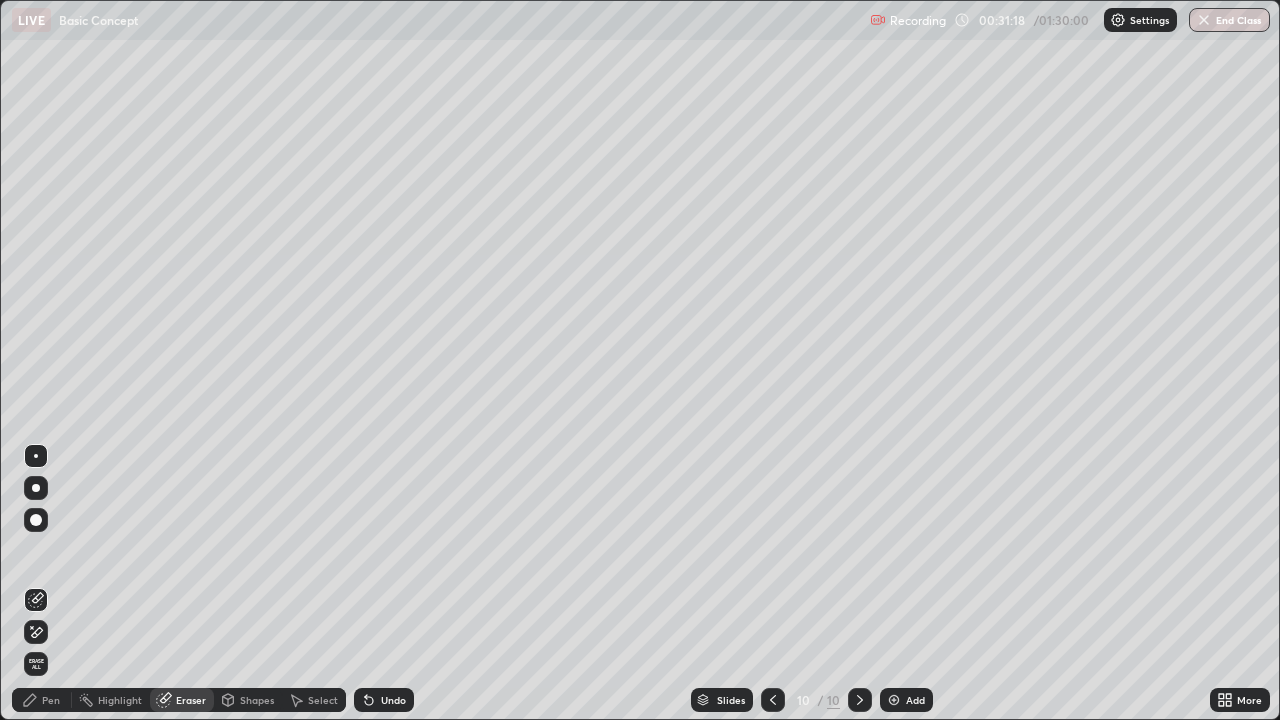click on "Pen" at bounding box center [51, 700] 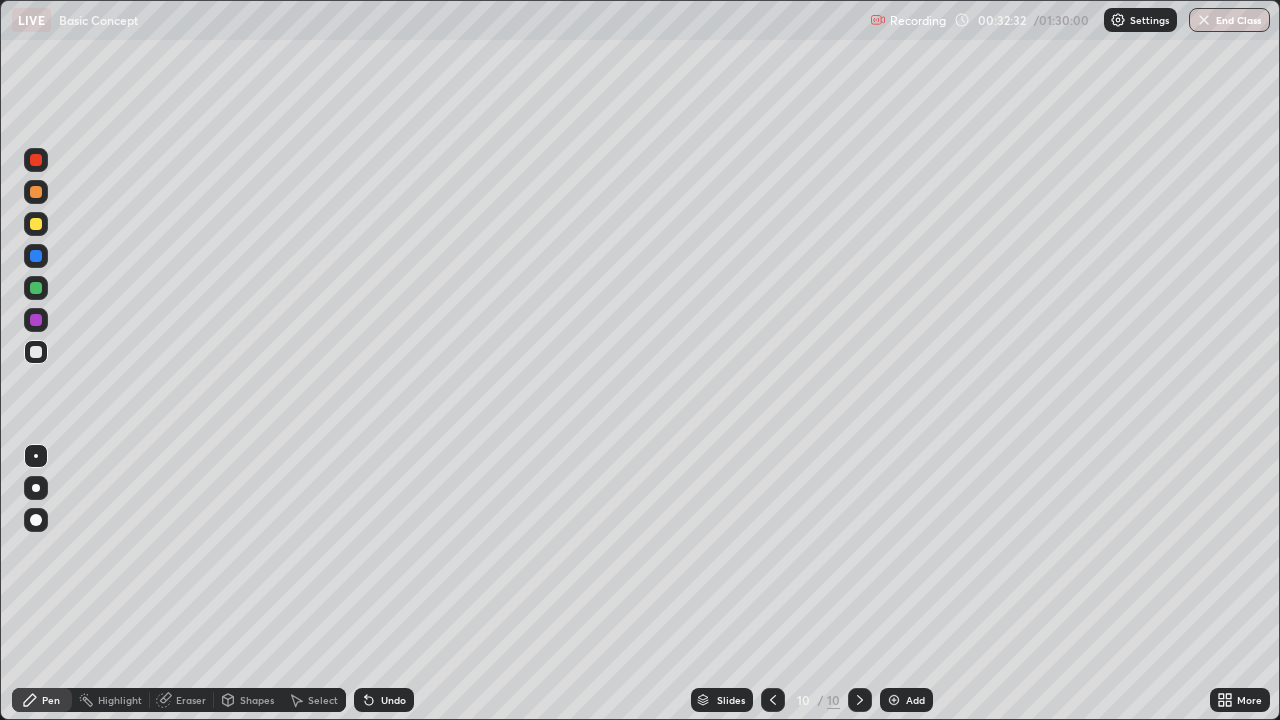 click at bounding box center [894, 700] 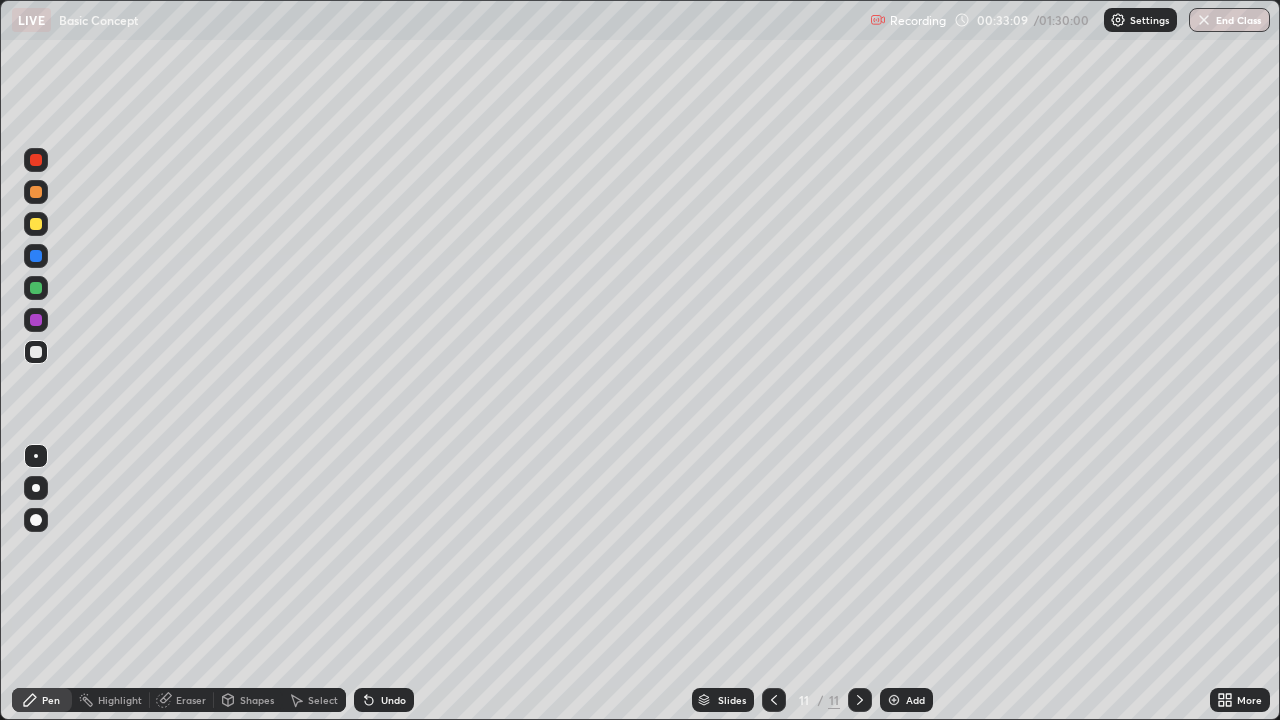 click on "Eraser" at bounding box center (182, 700) 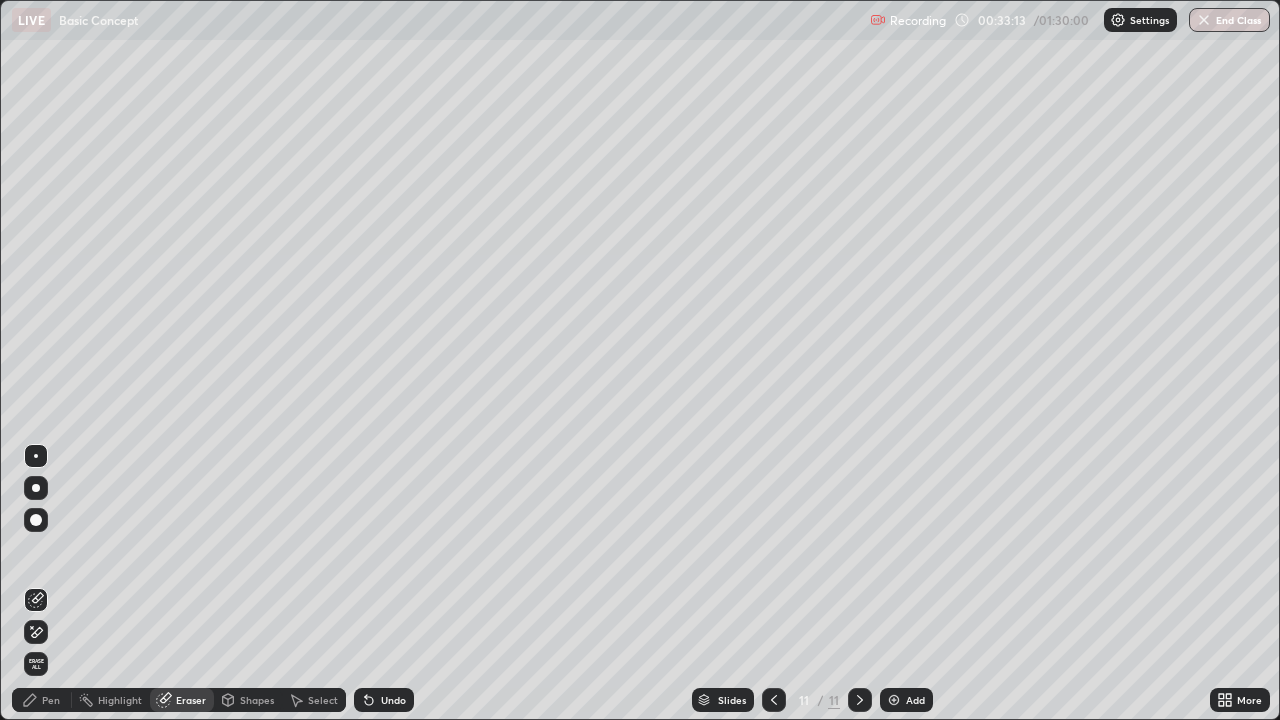 click on "Pen" at bounding box center [51, 700] 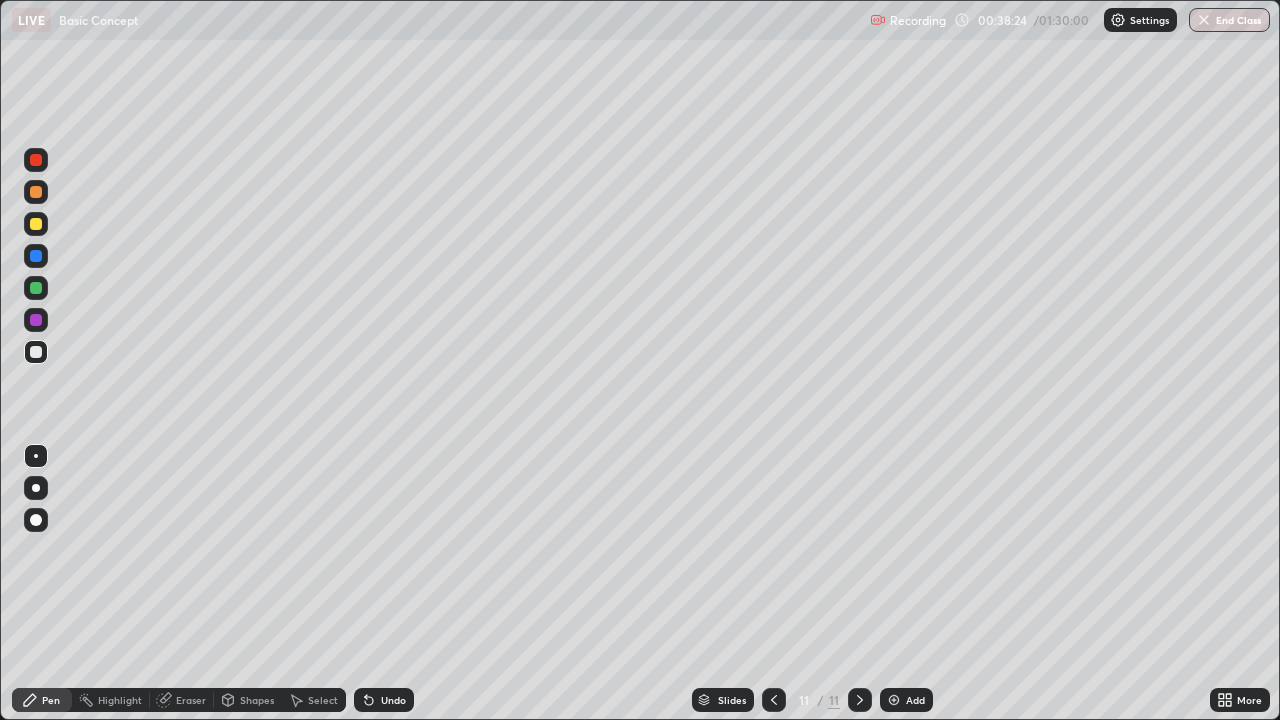 click at bounding box center (894, 700) 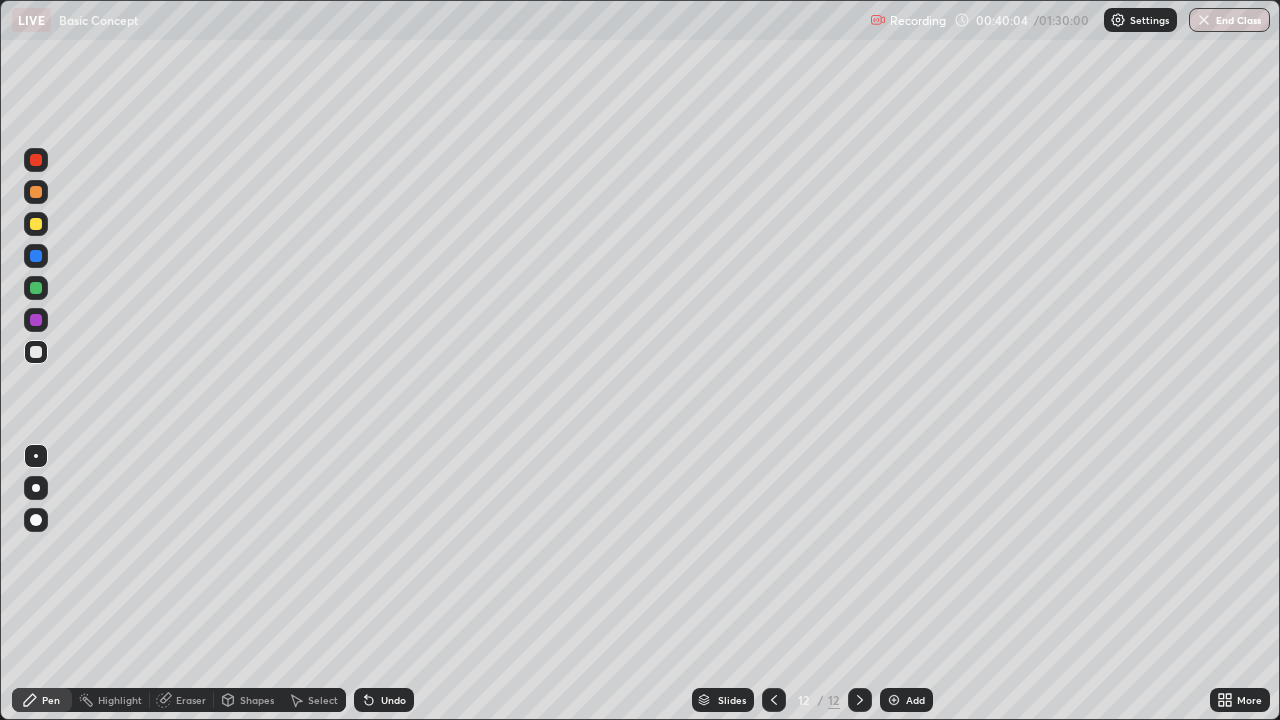 click on "Eraser" at bounding box center [191, 700] 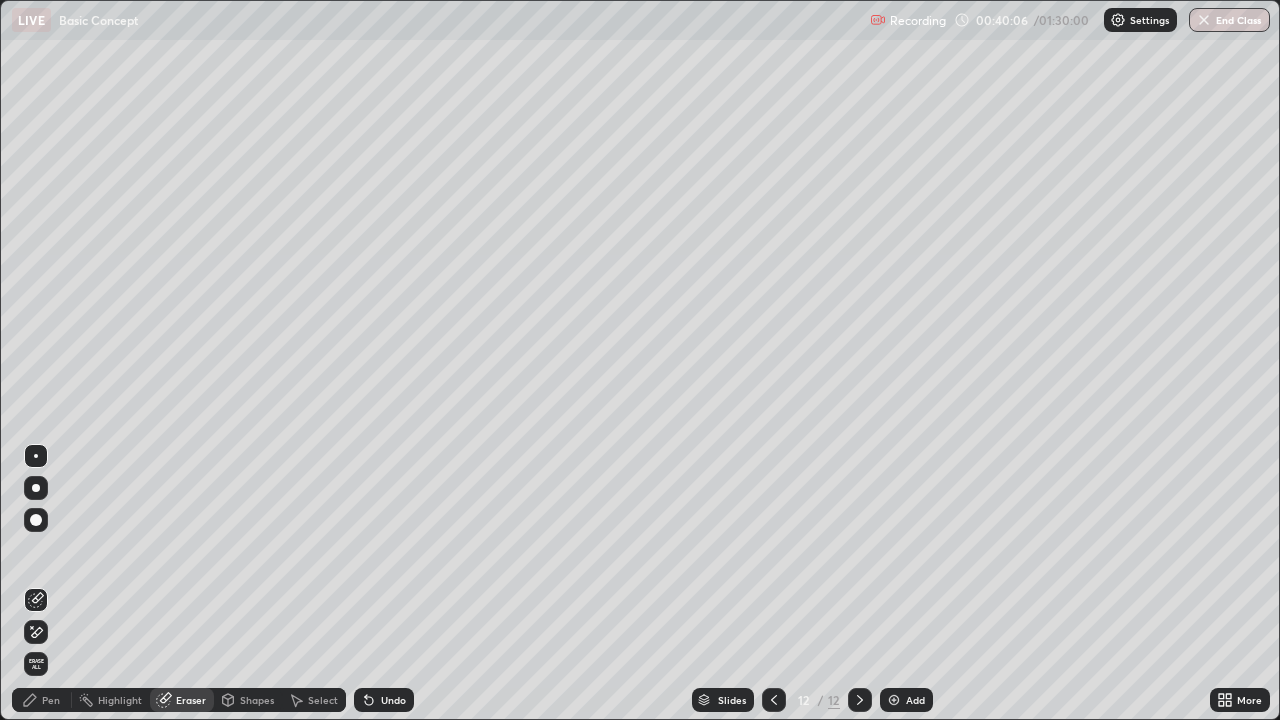click on "Pen" at bounding box center (51, 700) 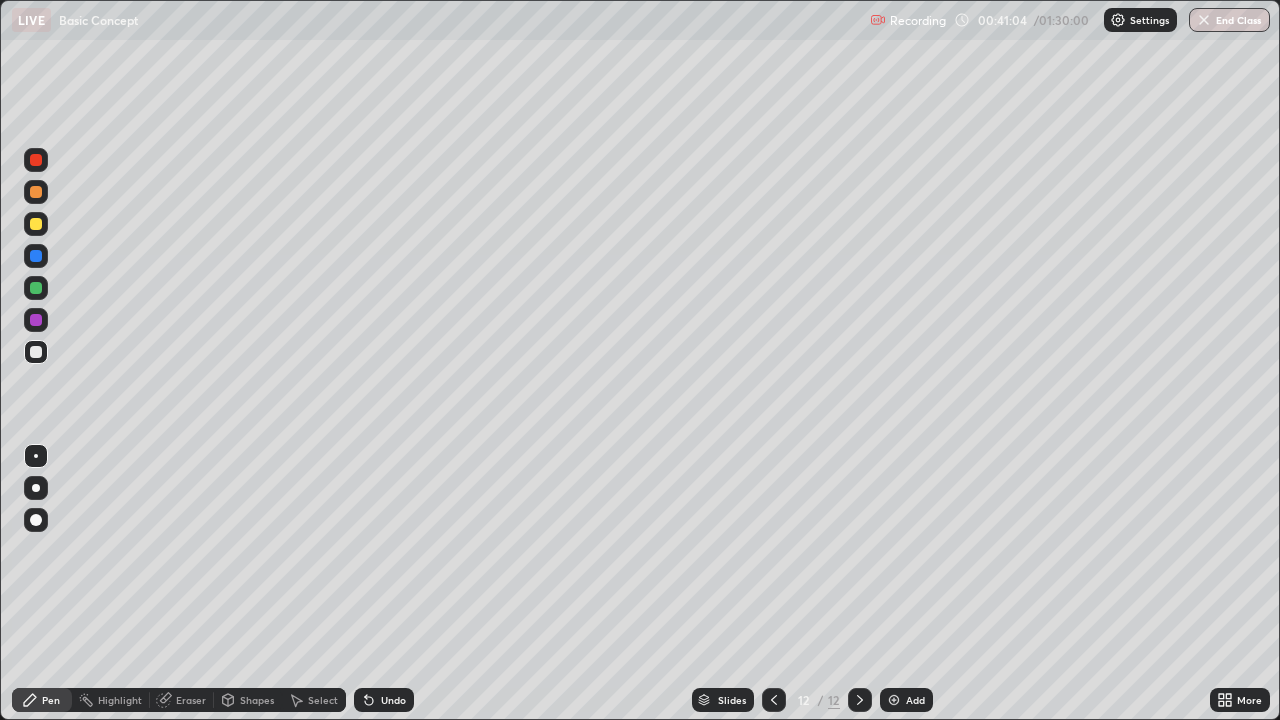 click on "Add" at bounding box center (906, 700) 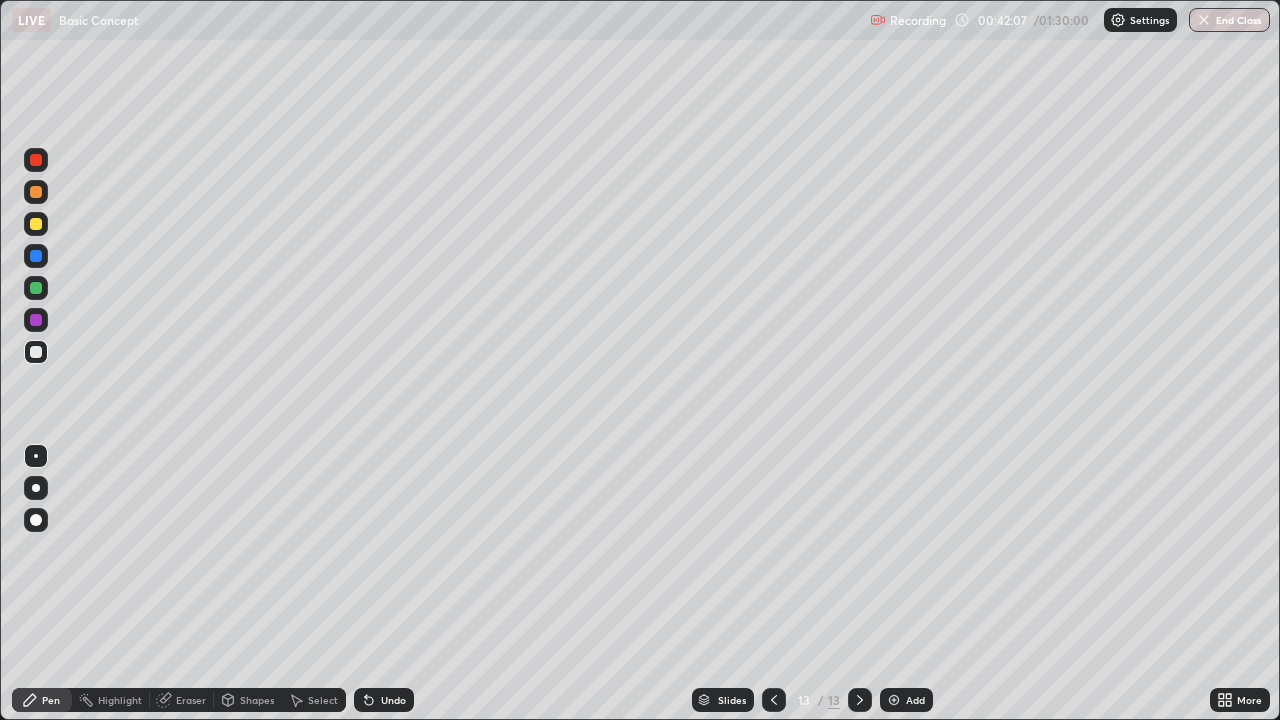 click on "Eraser" at bounding box center (191, 700) 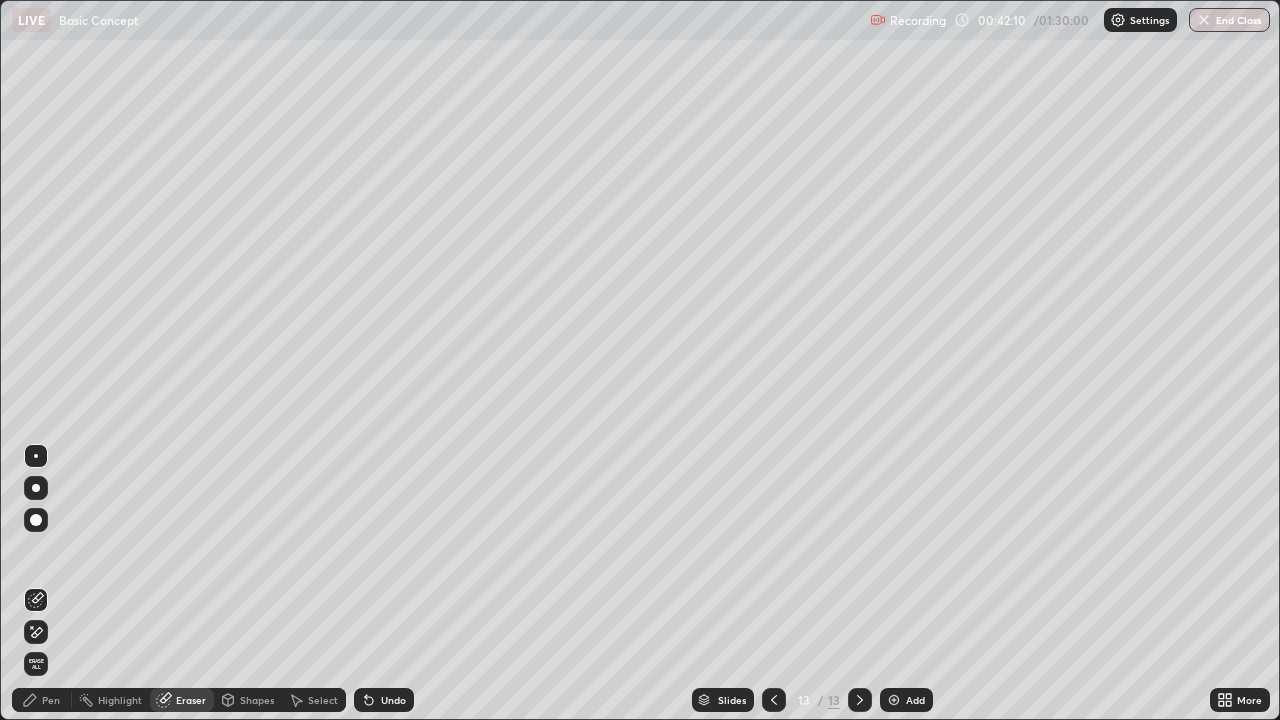 click on "Pen" at bounding box center (42, 700) 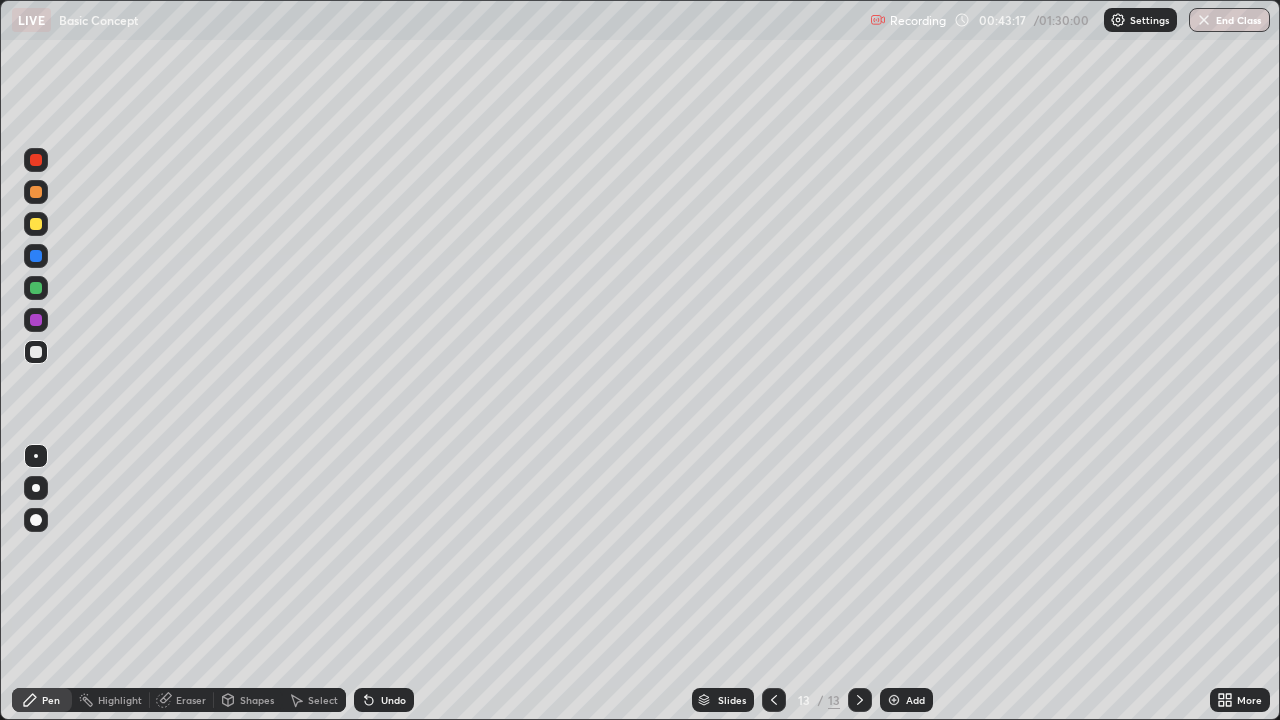 click on "Add" at bounding box center [906, 700] 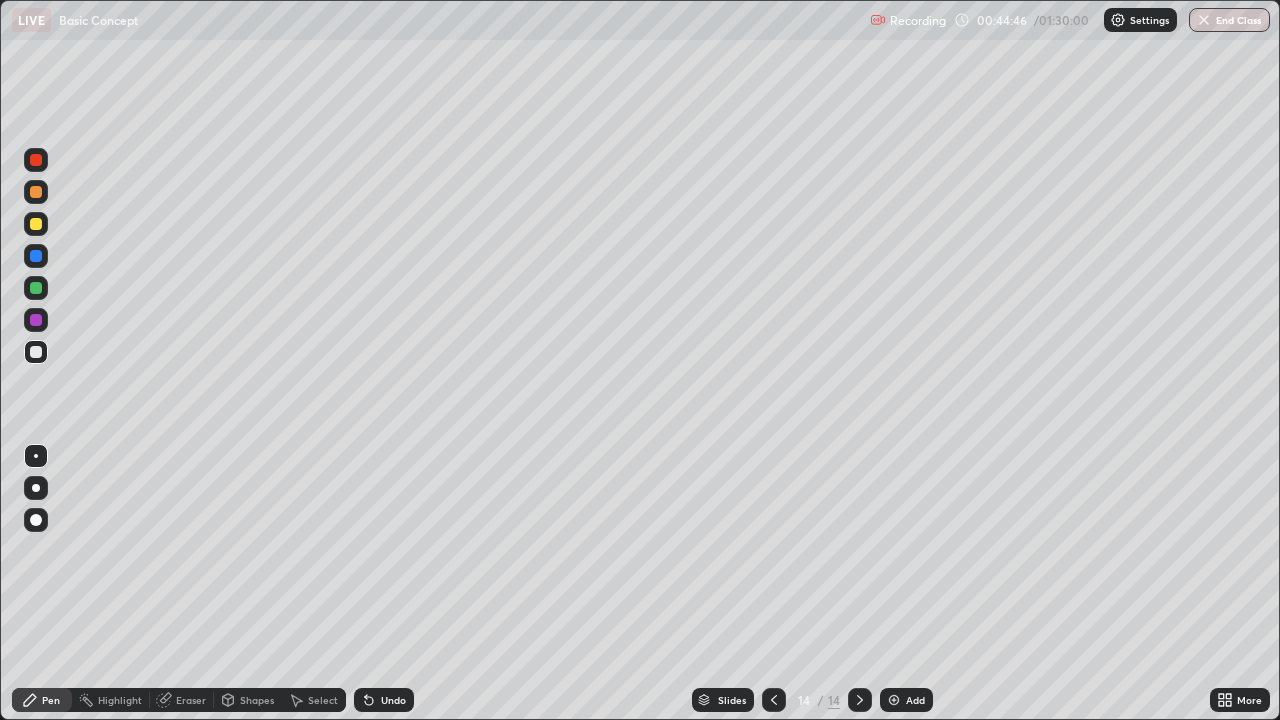 click on "Add" at bounding box center (906, 700) 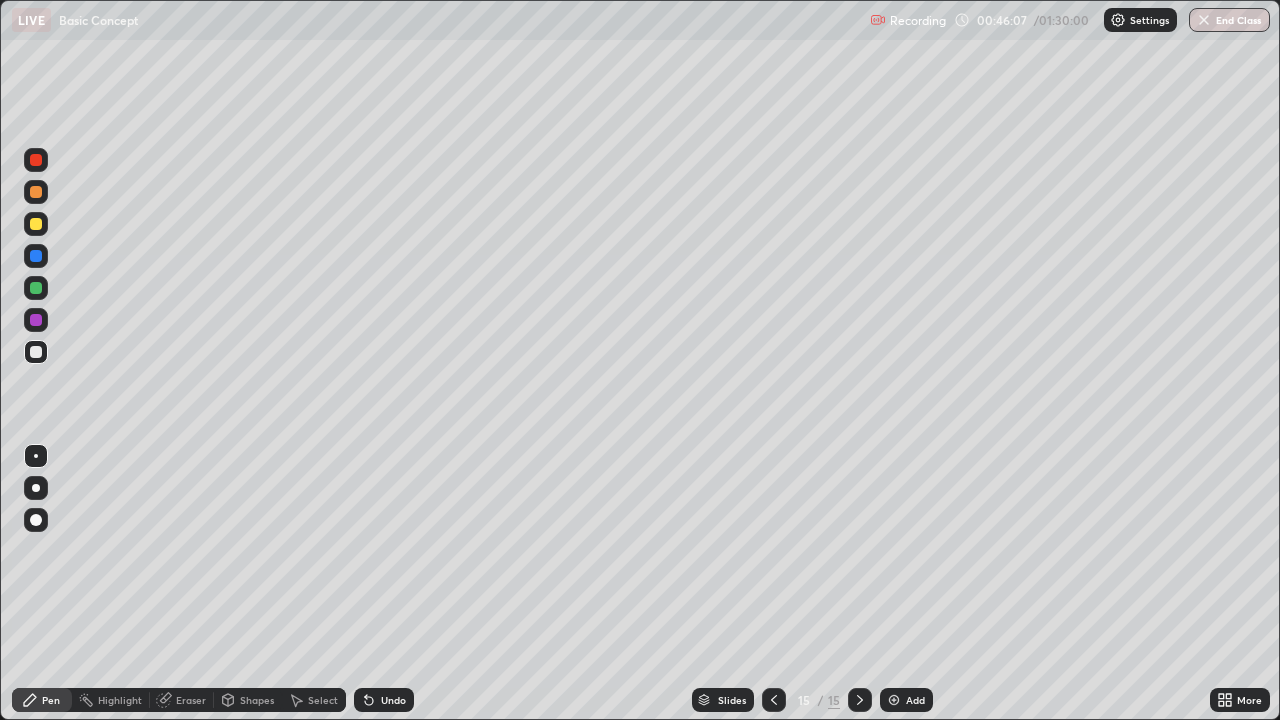 click at bounding box center [894, 700] 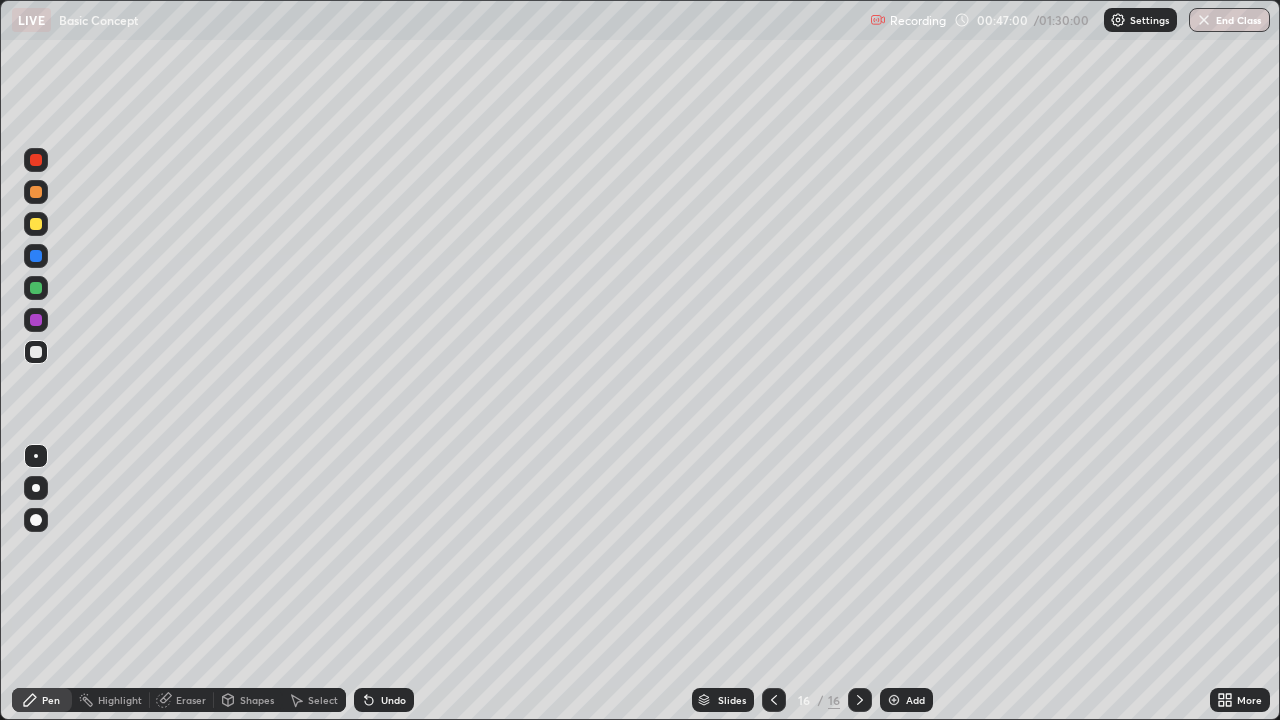 click on "Eraser" at bounding box center (182, 700) 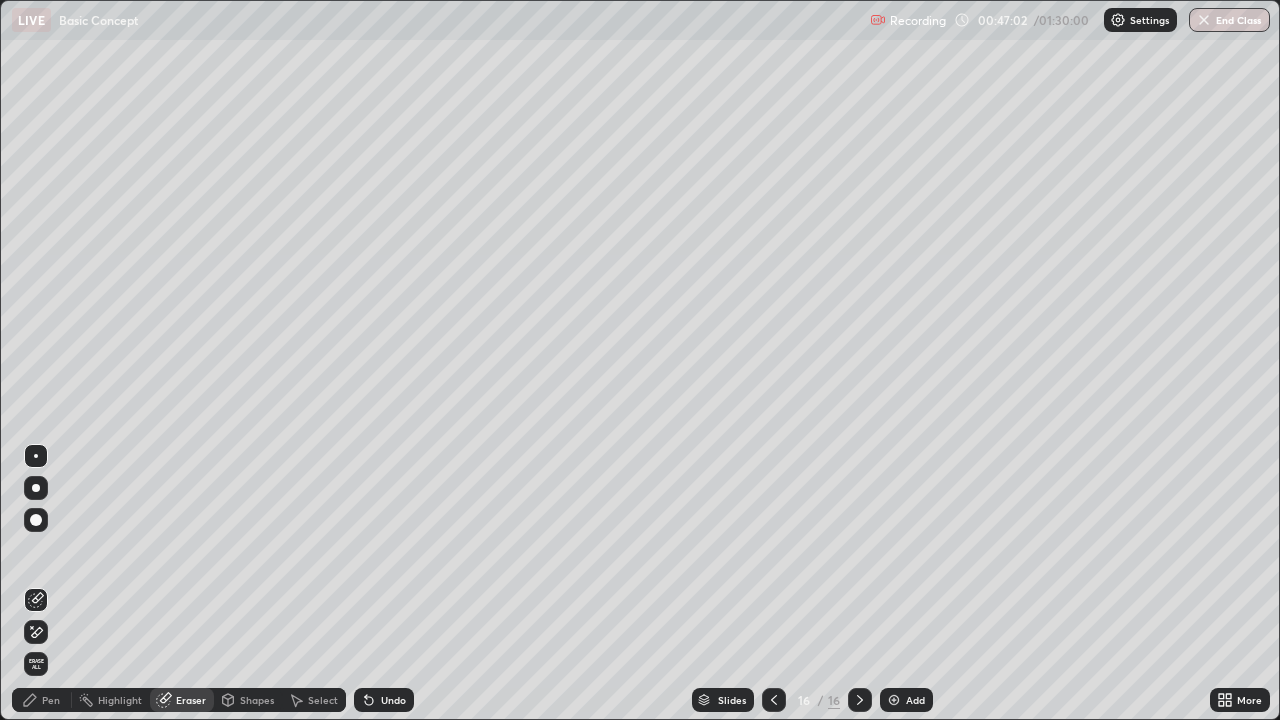 click on "Pen" at bounding box center [51, 700] 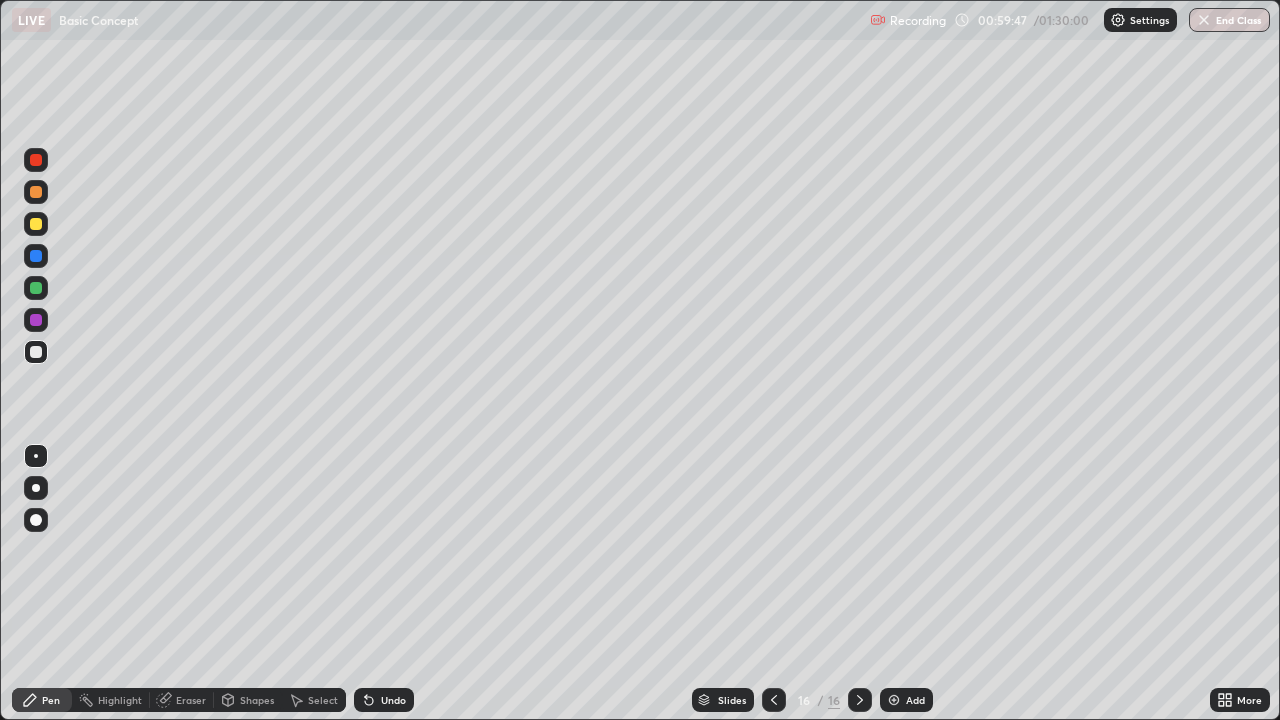 click on "Select" at bounding box center (314, 700) 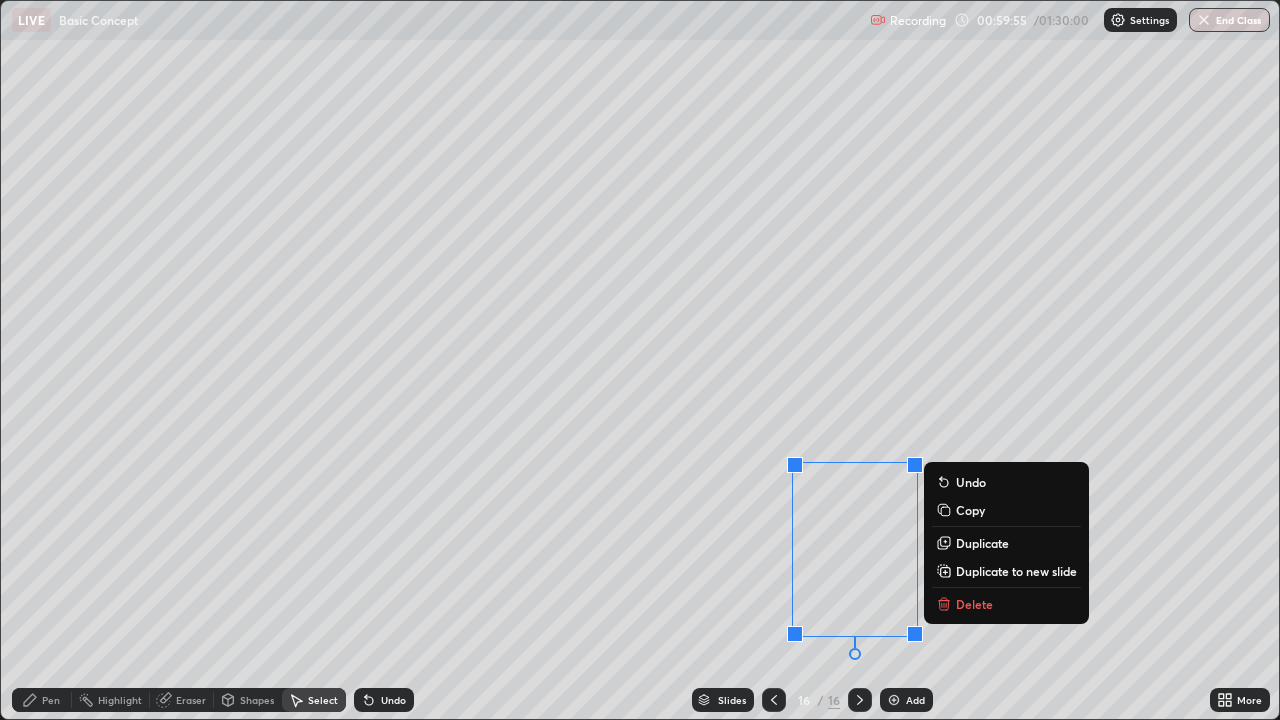 click on "0 ° Undo Copy Duplicate Duplicate to new slide Delete" at bounding box center [640, 360] 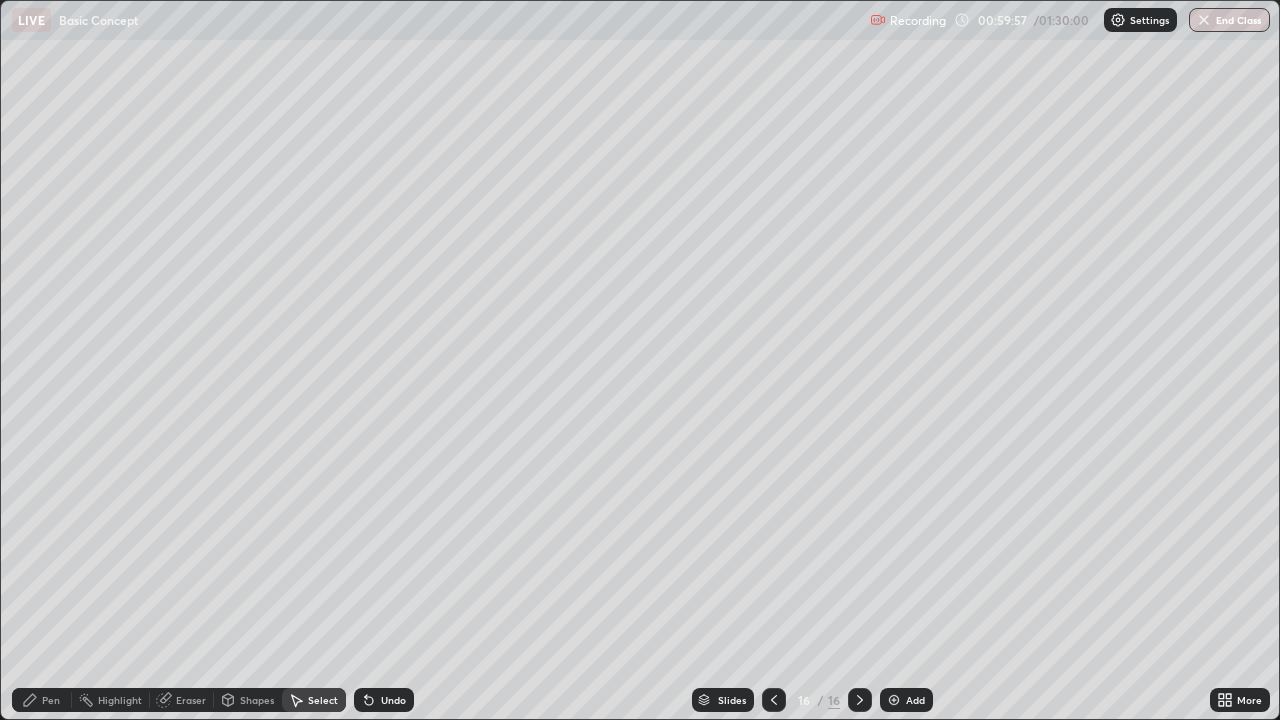 click 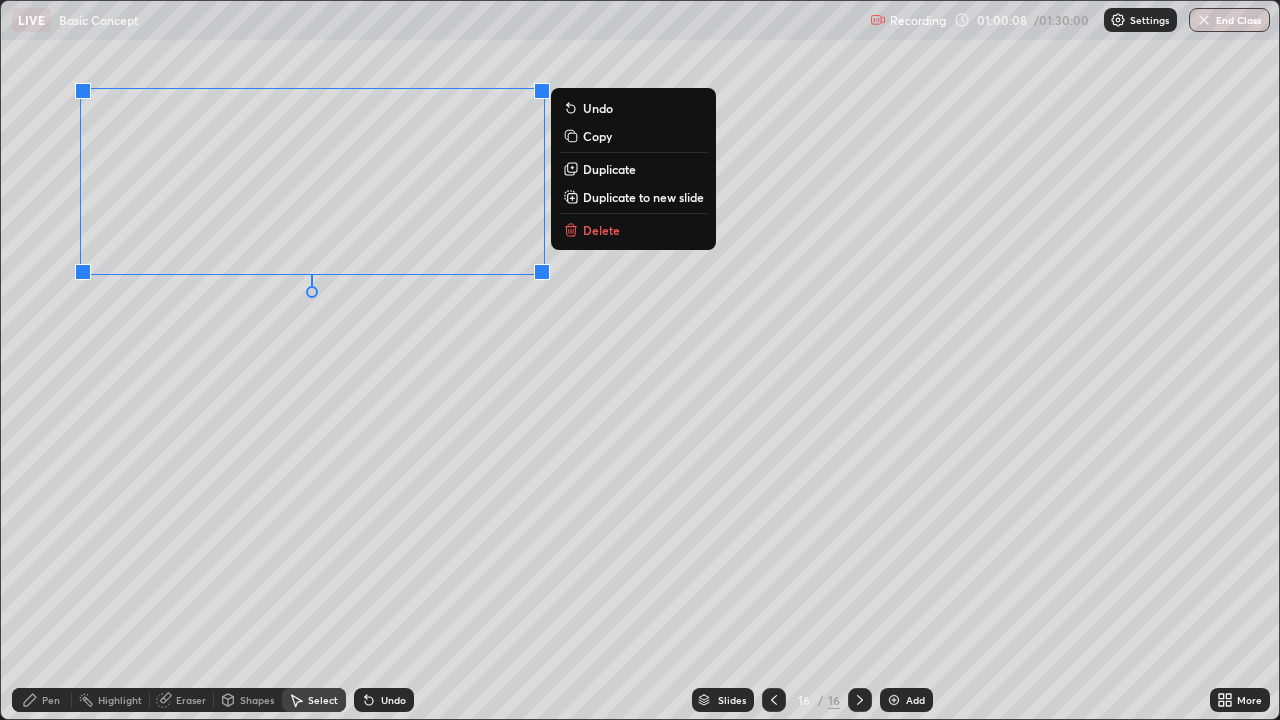 click on "0 ° Undo Copy Duplicate Duplicate to new slide Delete" at bounding box center (640, 360) 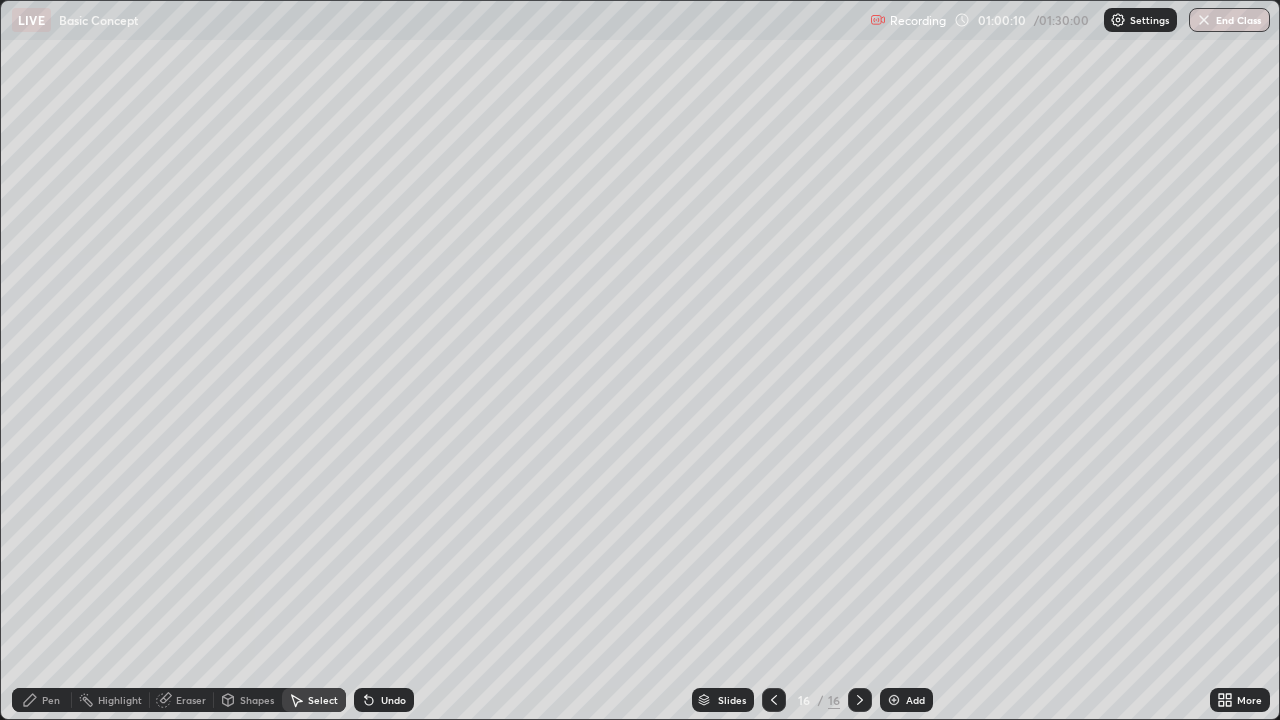 click on "Pen" at bounding box center (42, 700) 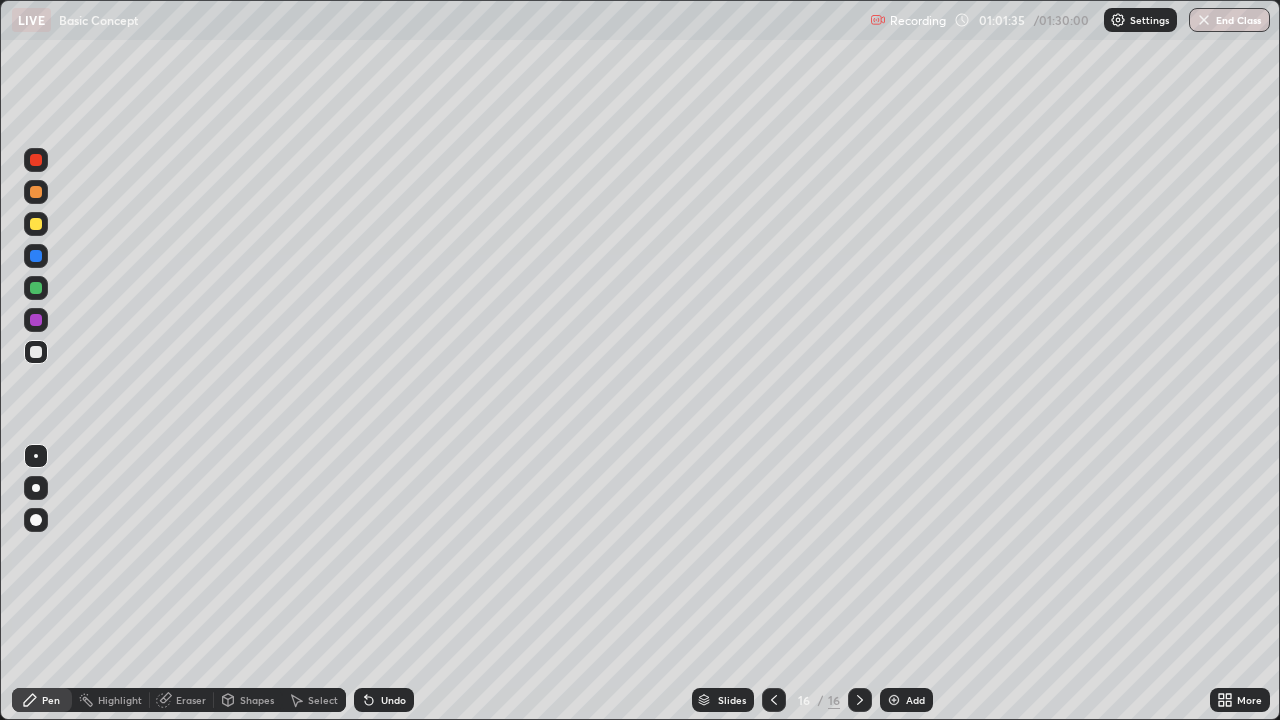 click on "Eraser" at bounding box center [191, 700] 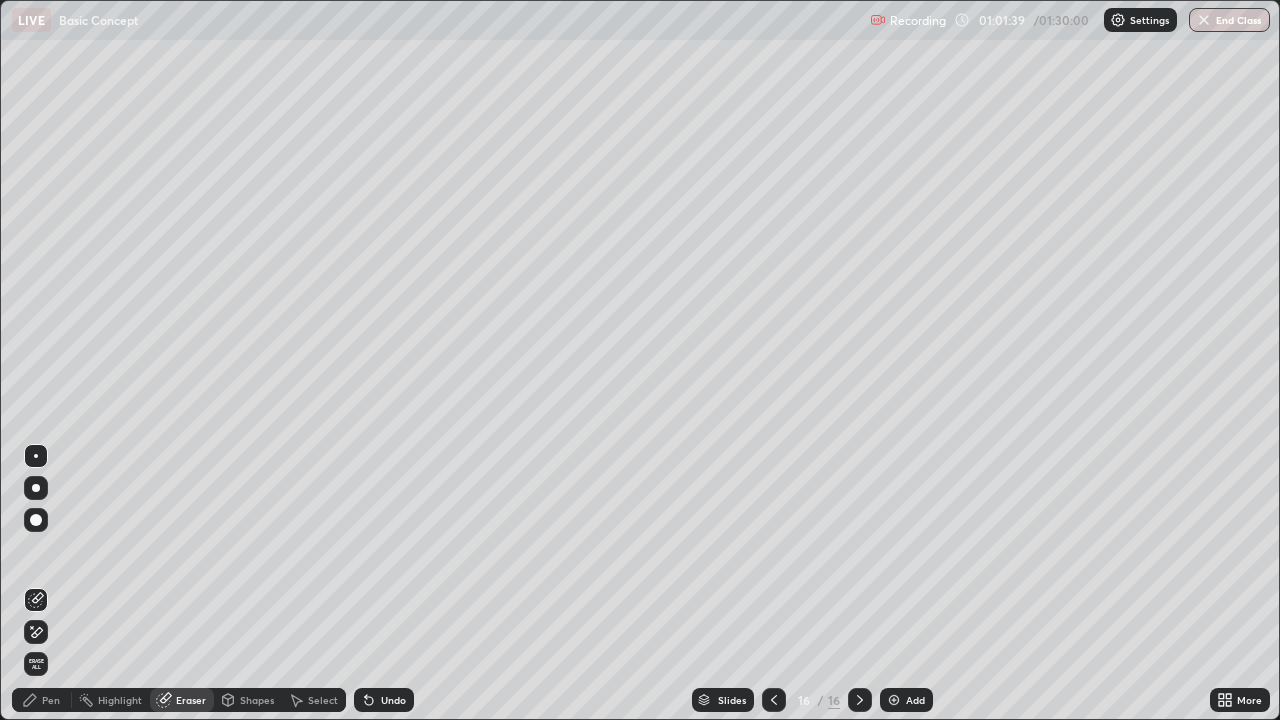 click on "Pen" at bounding box center (42, 700) 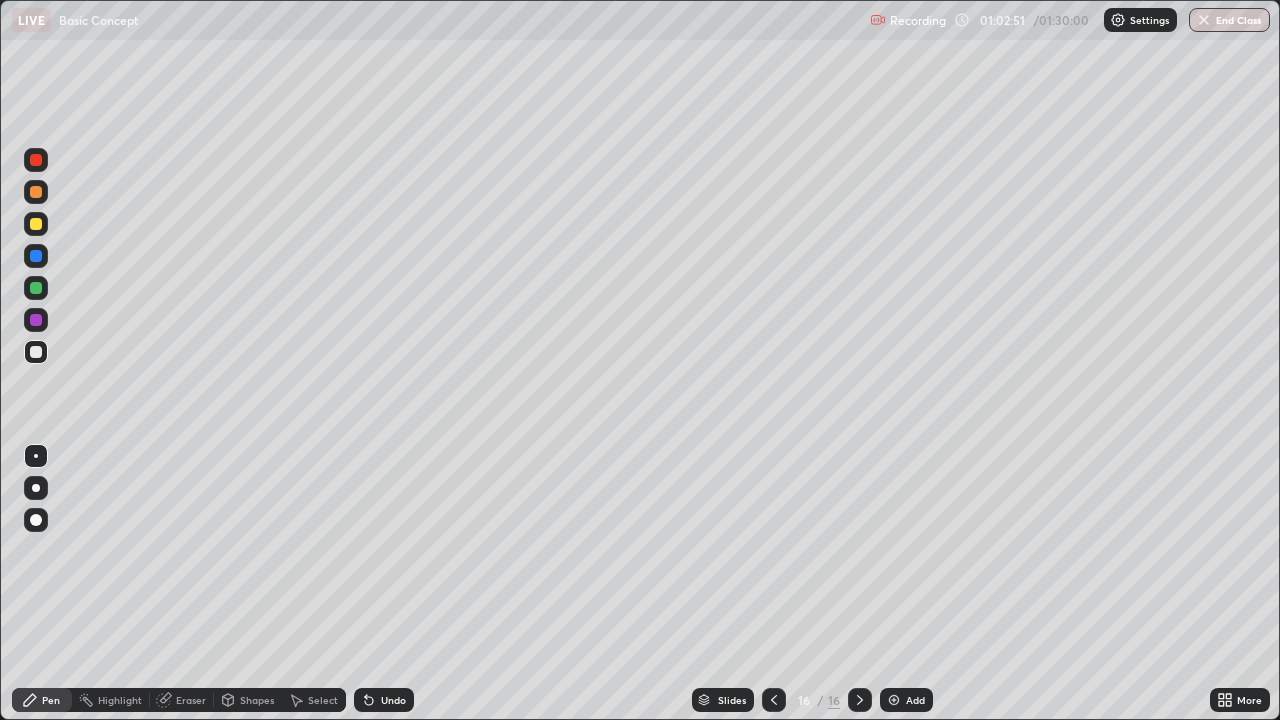 click on "Eraser" at bounding box center (191, 700) 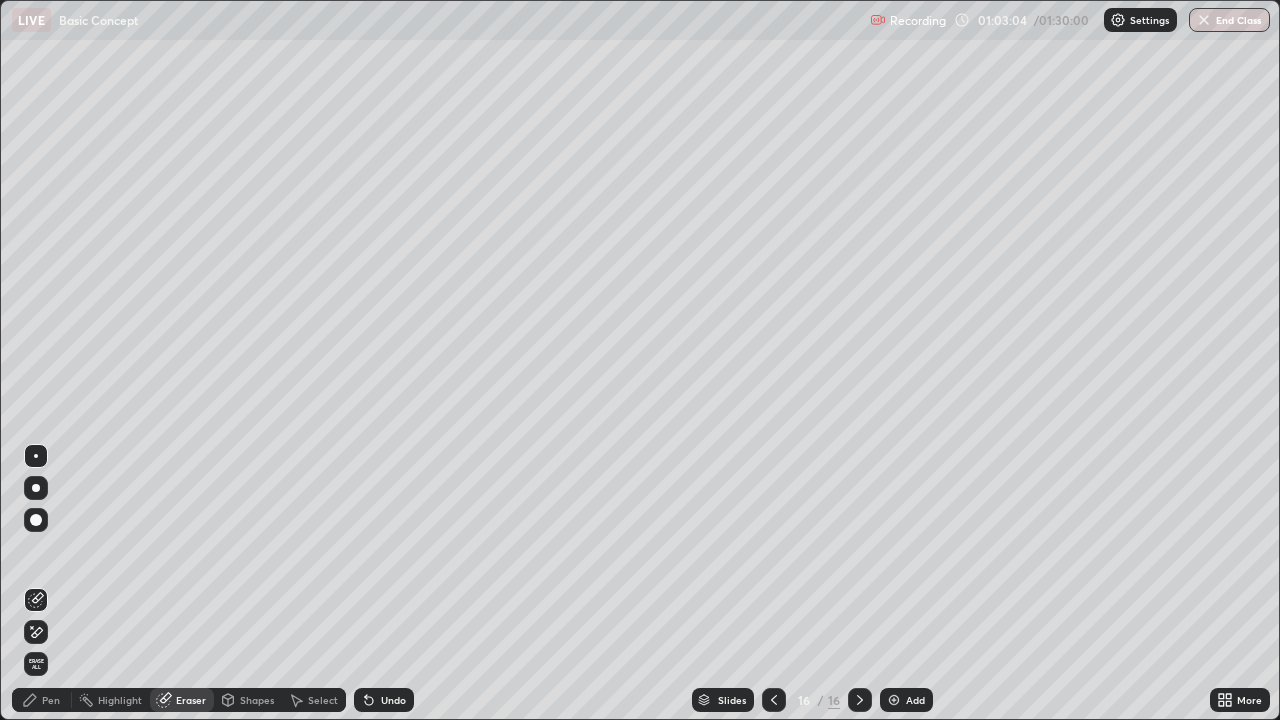 click on "Pen" at bounding box center [51, 700] 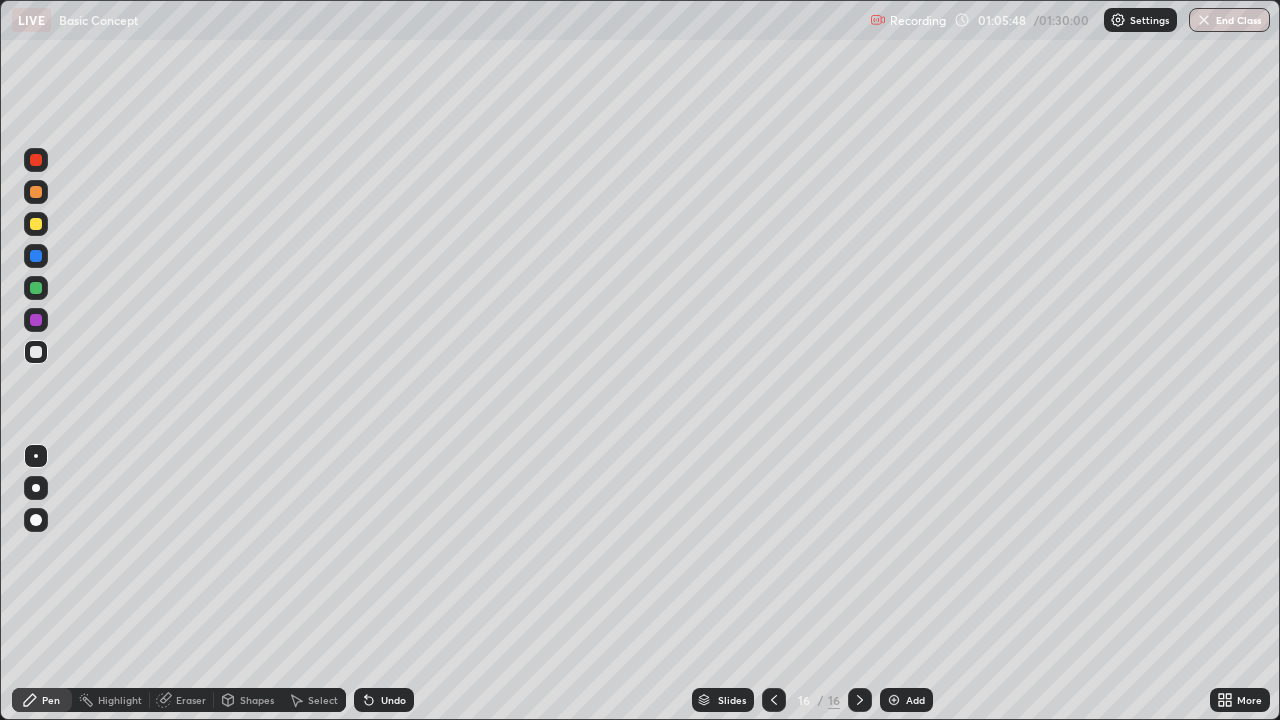 click on "Add" at bounding box center (915, 700) 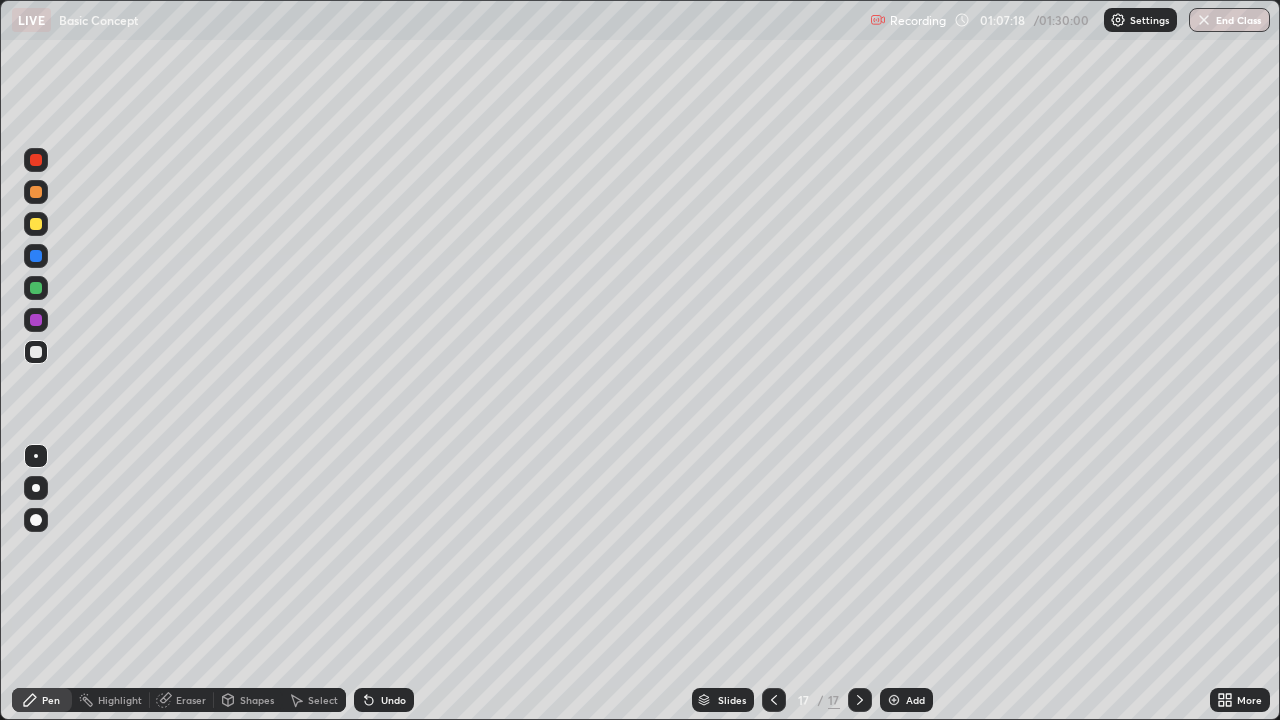 click at bounding box center [774, 700] 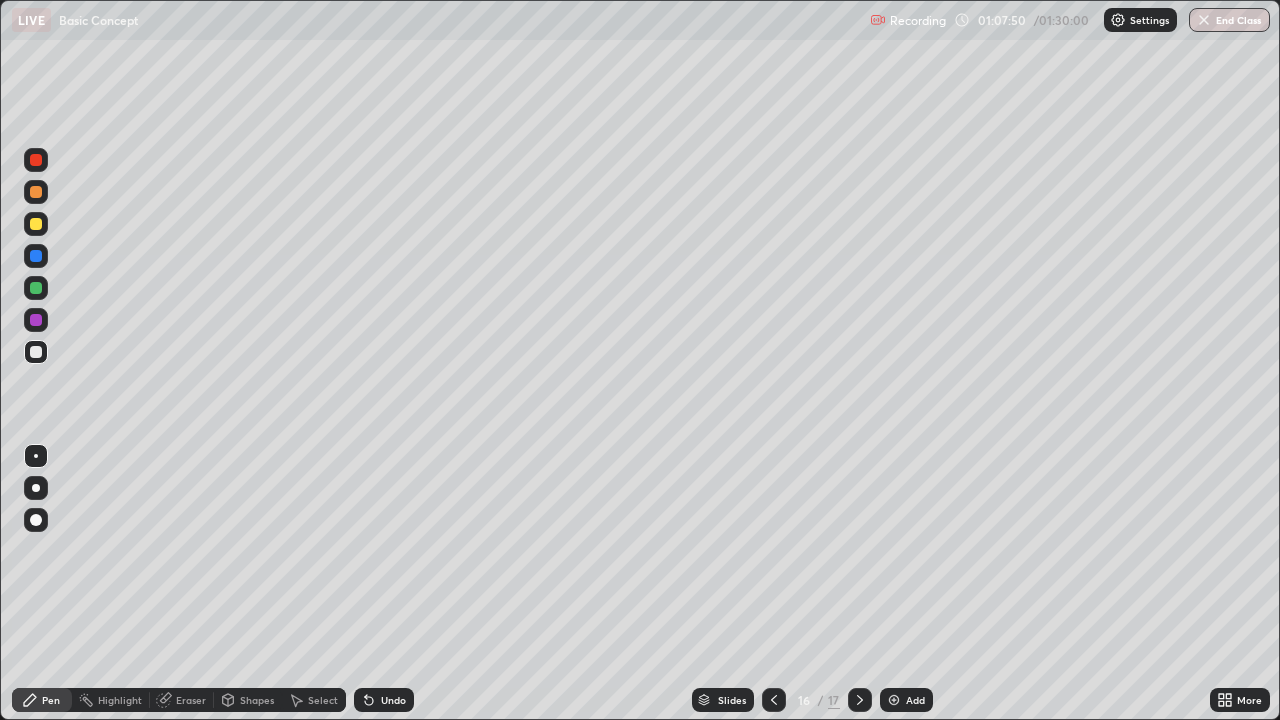 click on "Undo" at bounding box center (393, 700) 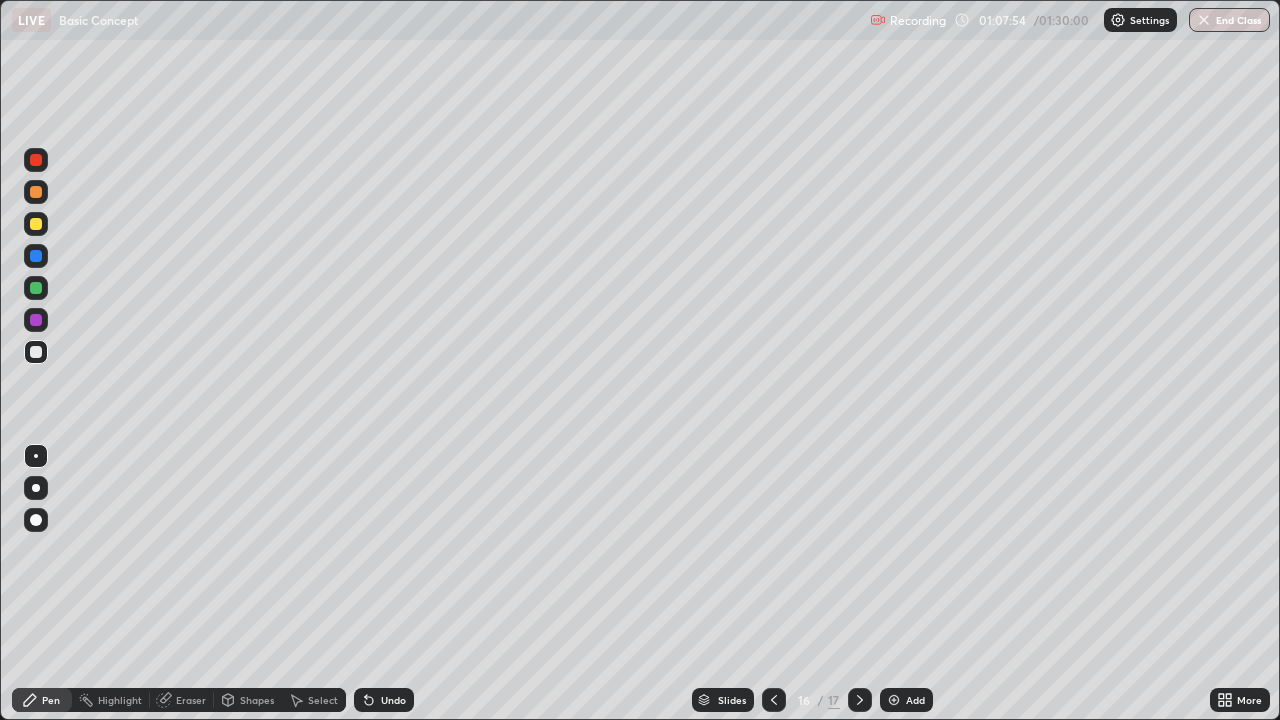 click 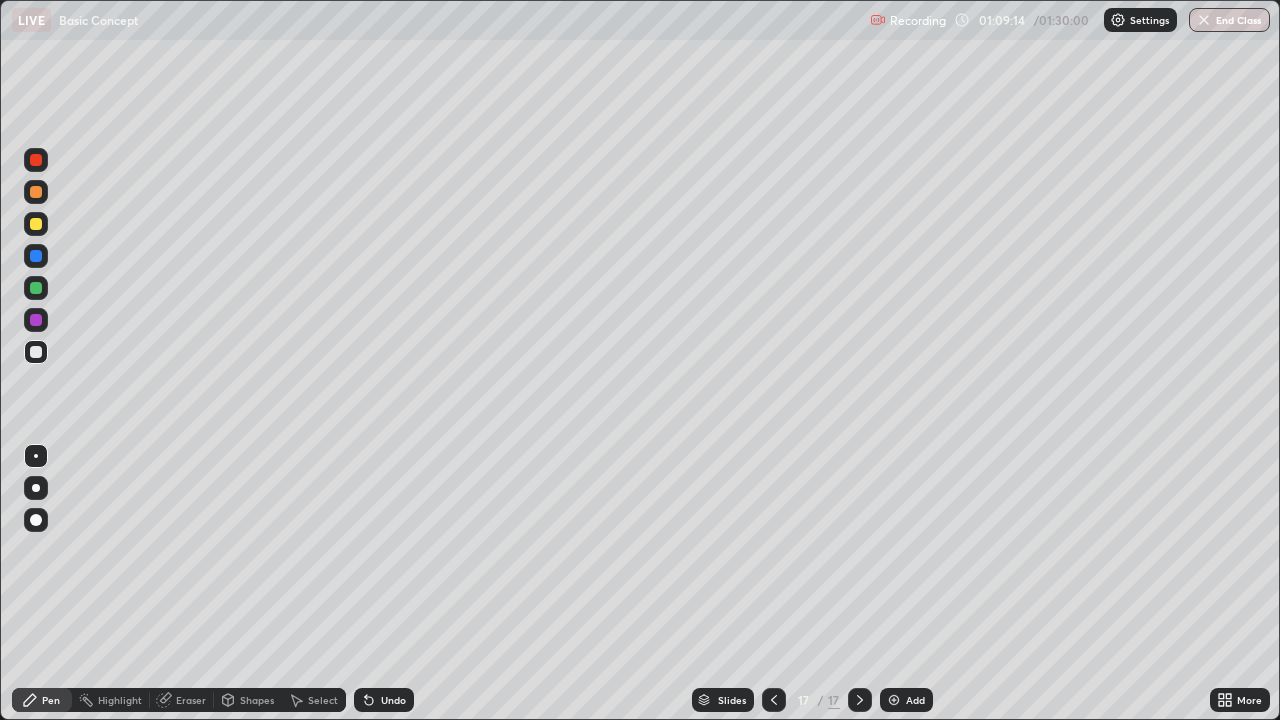click on "Add" at bounding box center [906, 700] 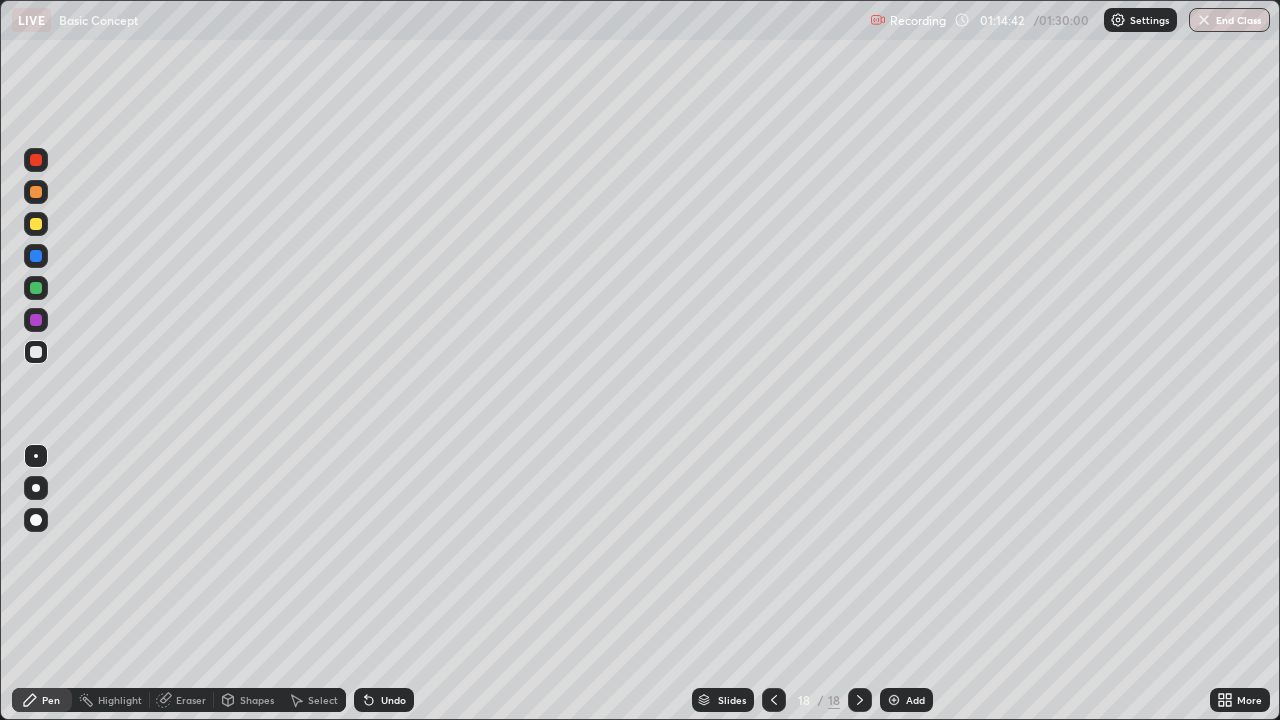 click on "Select" at bounding box center (314, 700) 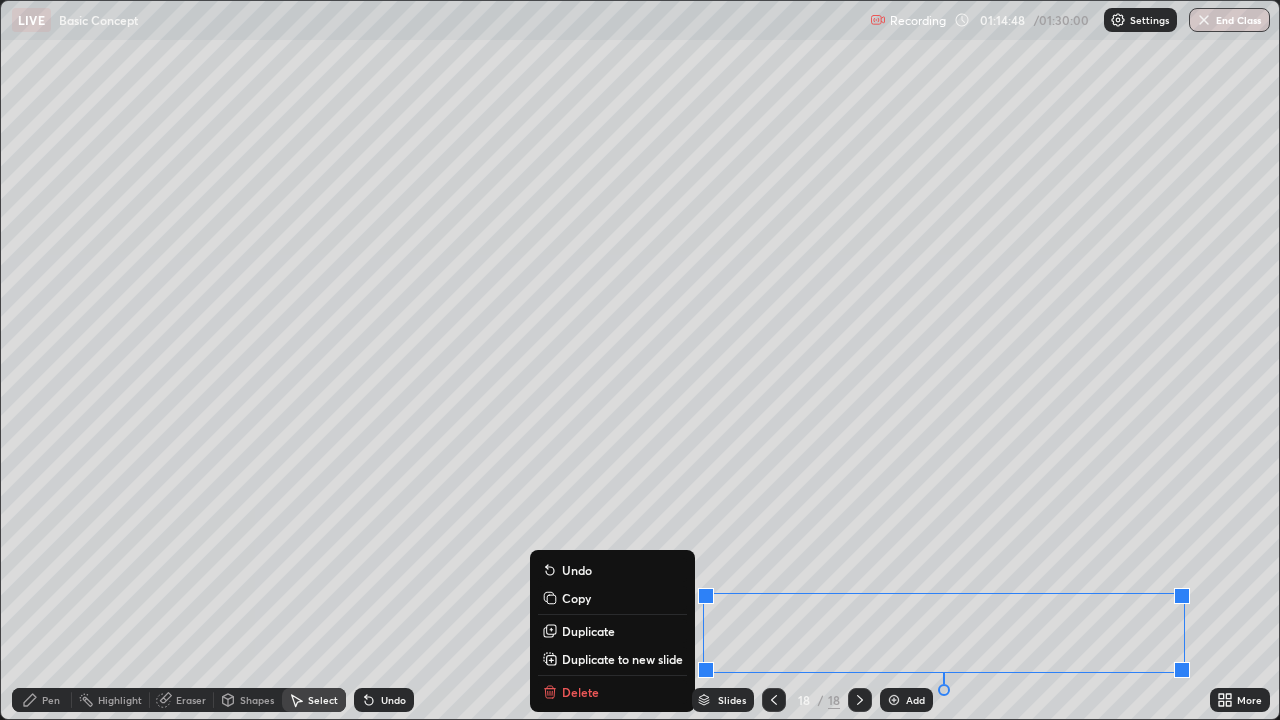 click on "Copy" at bounding box center [612, 598] 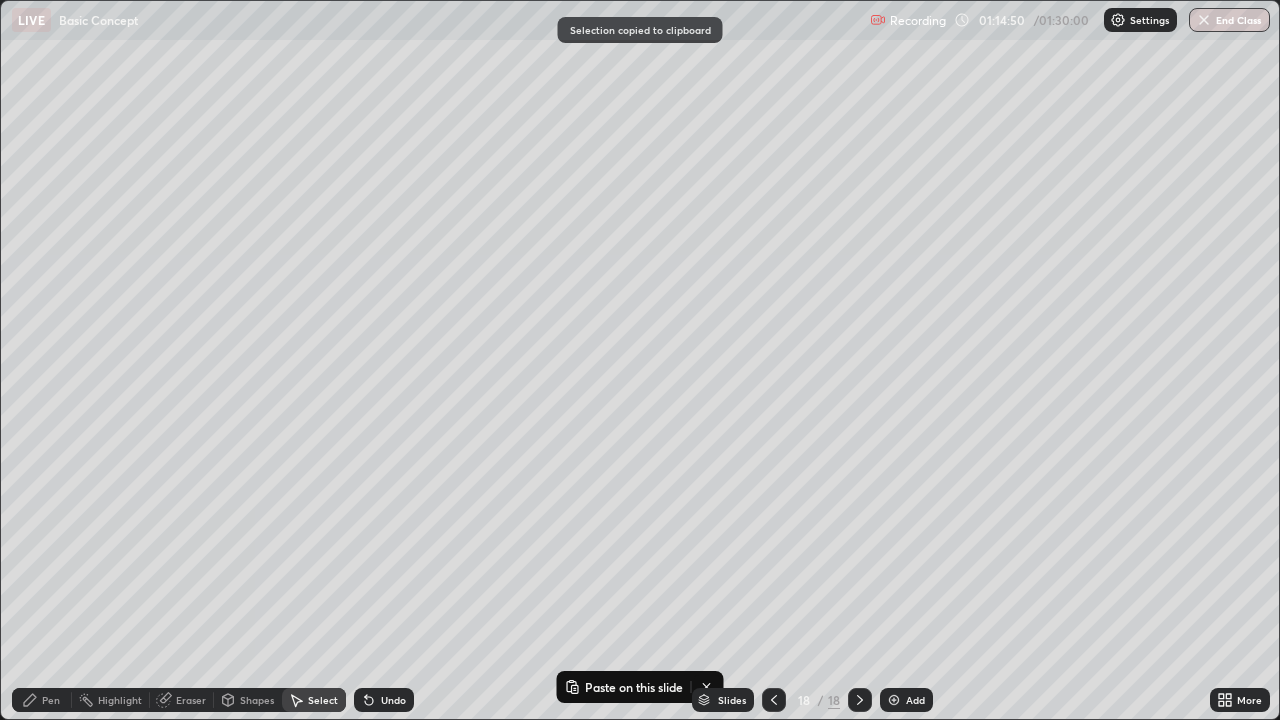 click at bounding box center (894, 700) 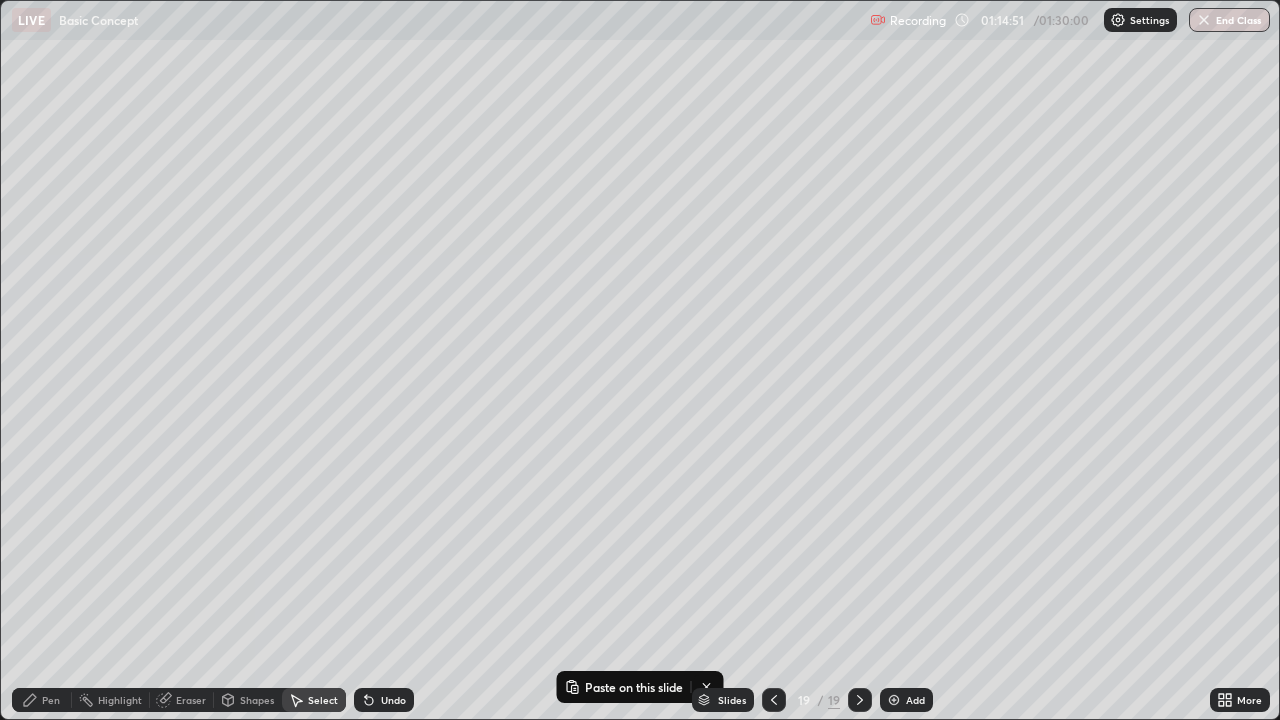 click on "0 ° Undo Copy Paste here Duplicate Duplicate to new slide Delete" at bounding box center [640, 360] 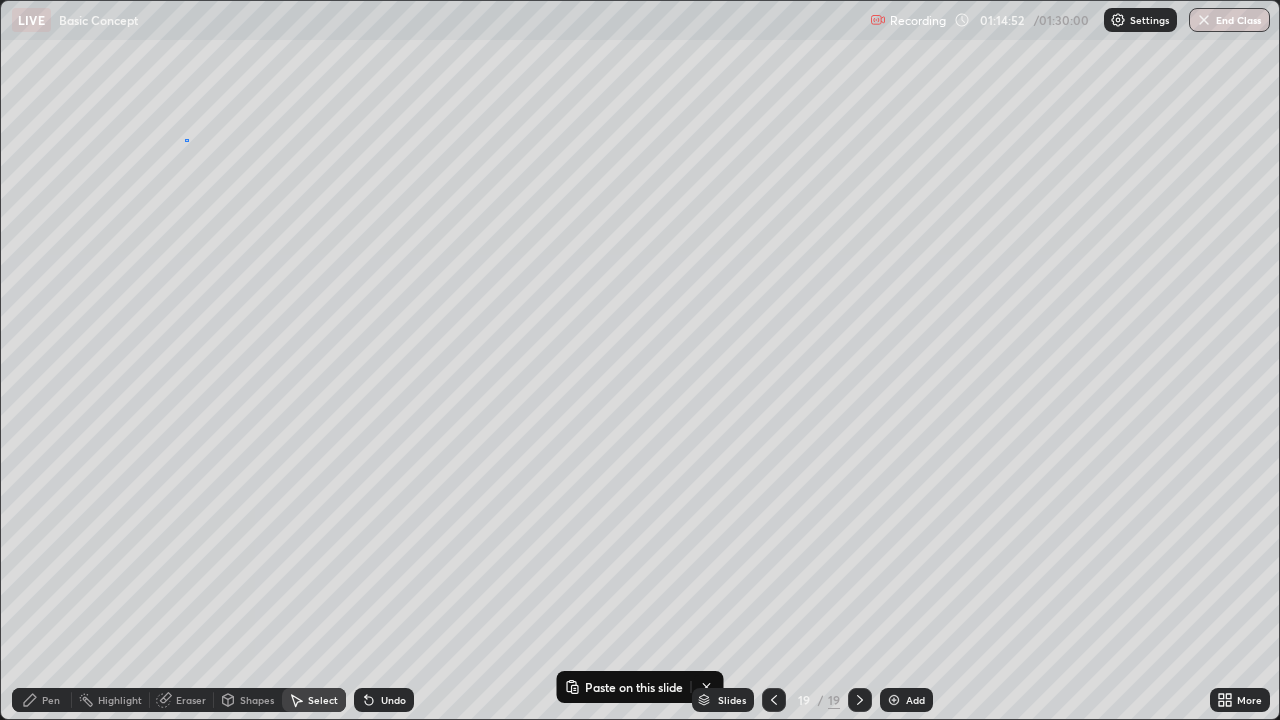 click on "0 ° Undo Copy Paste here Duplicate Duplicate to new slide Delete" at bounding box center (640, 360) 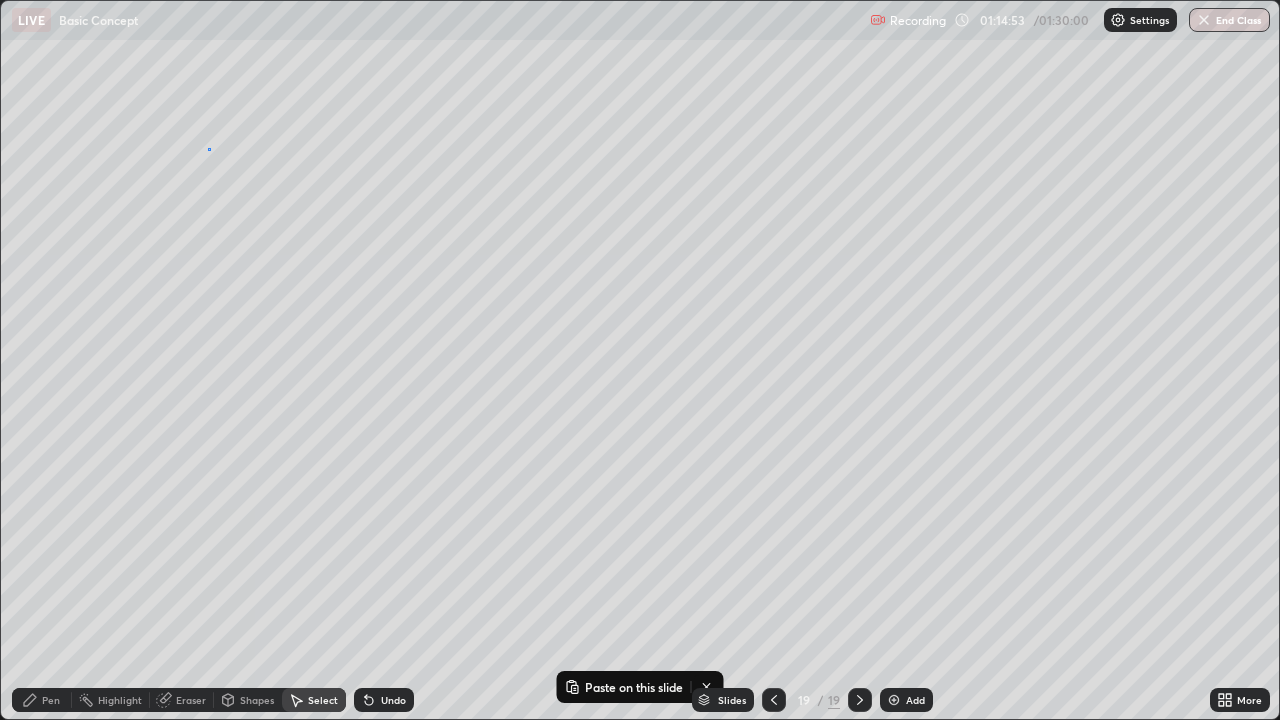 click on "0 ° Undo Copy Paste here Duplicate Duplicate to new slide Delete" at bounding box center [640, 360] 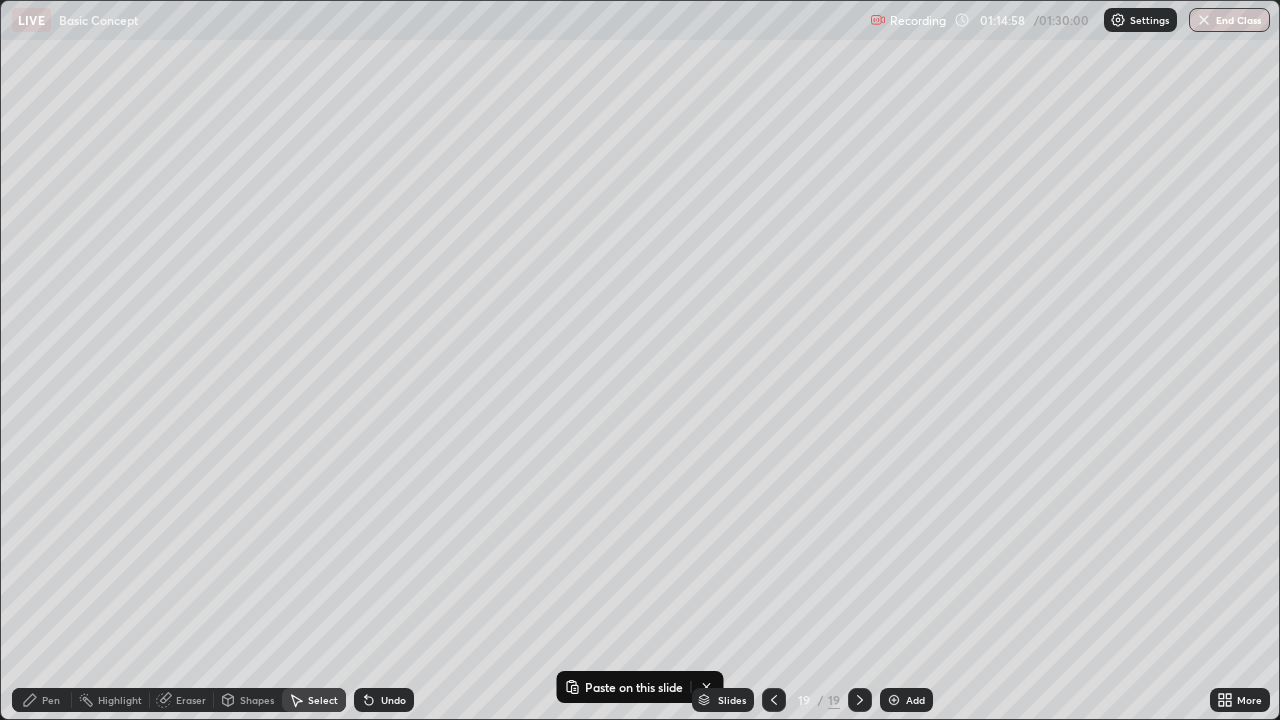 click on "Paste on this slide" at bounding box center (624, 687) 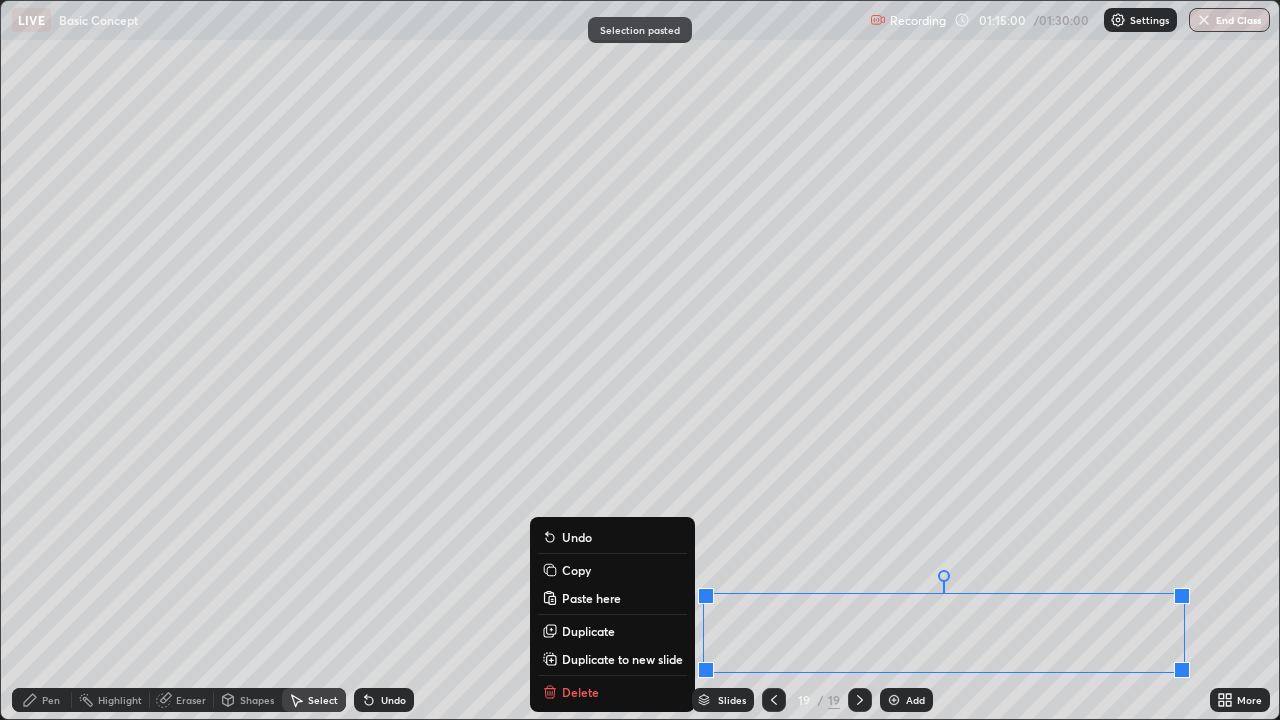click on "0 ° Undo Copy Paste here Duplicate Duplicate to new slide Delete" at bounding box center [640, 360] 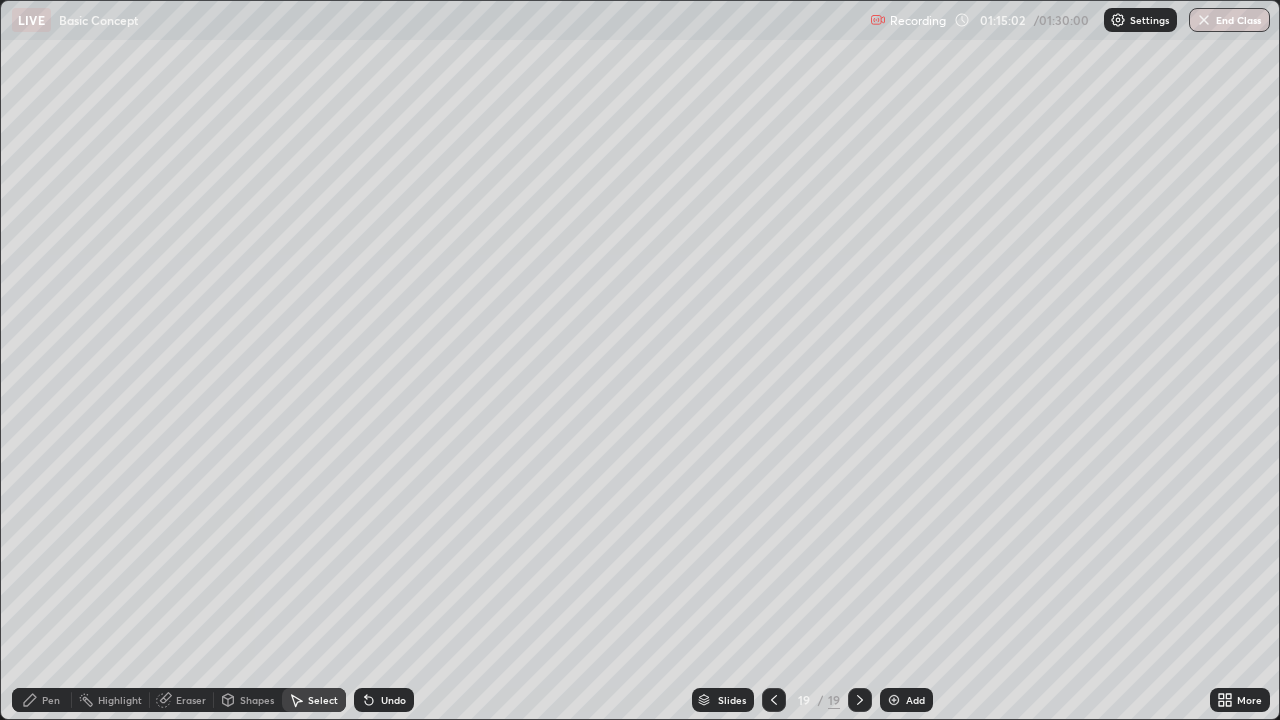 click on "0 ° Undo Copy Paste here Duplicate Duplicate to new slide Delete" at bounding box center (640, 360) 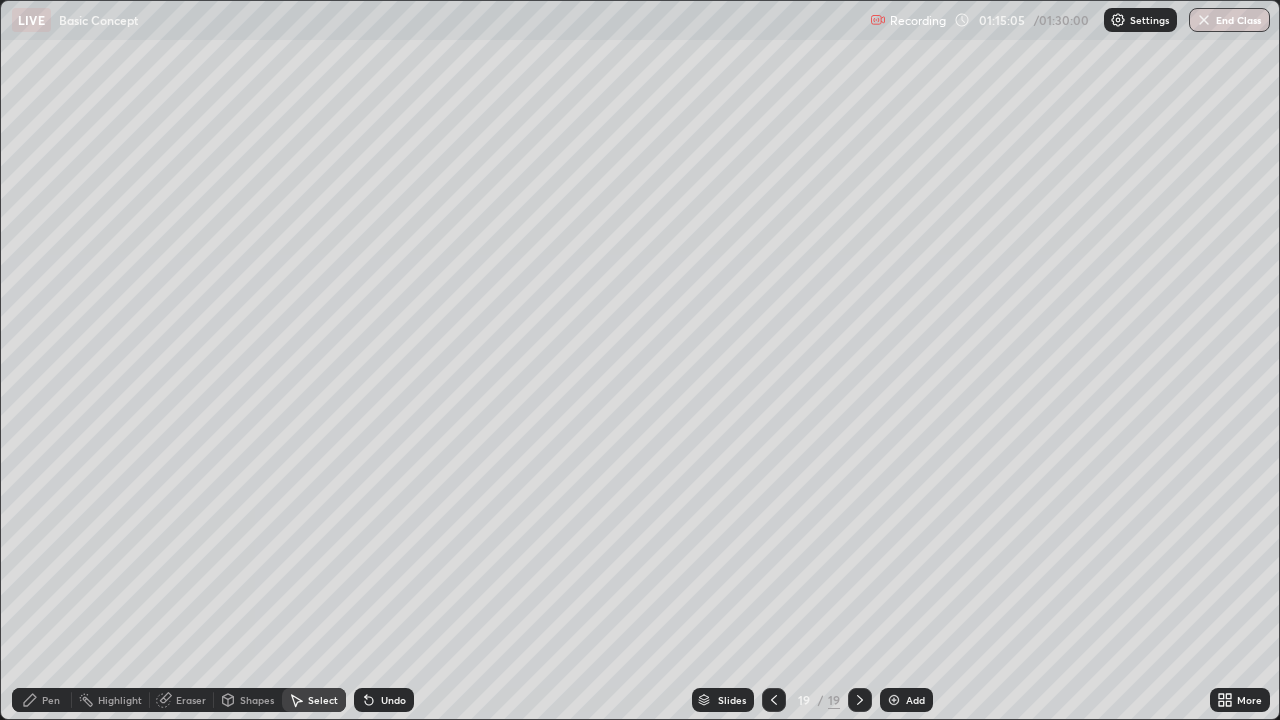 click on "Select" at bounding box center (314, 700) 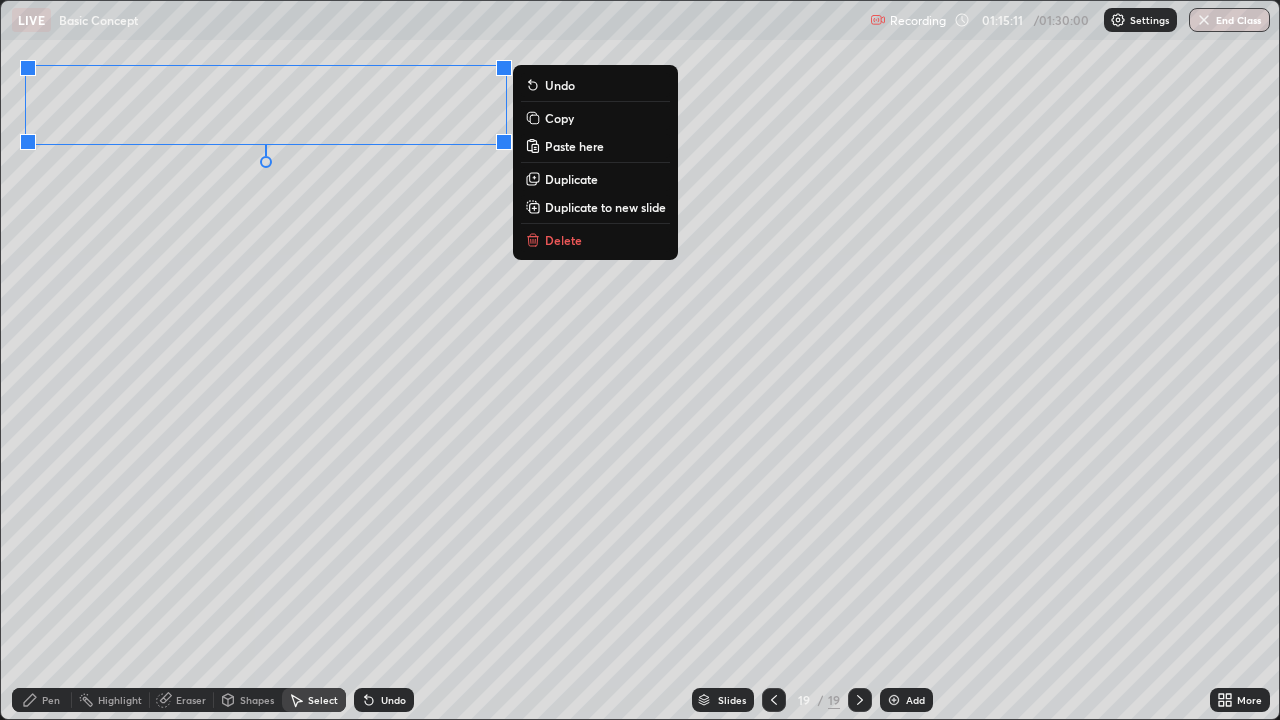 click on "0 ° Undo Copy Paste here Duplicate Duplicate to new slide Delete" at bounding box center [640, 360] 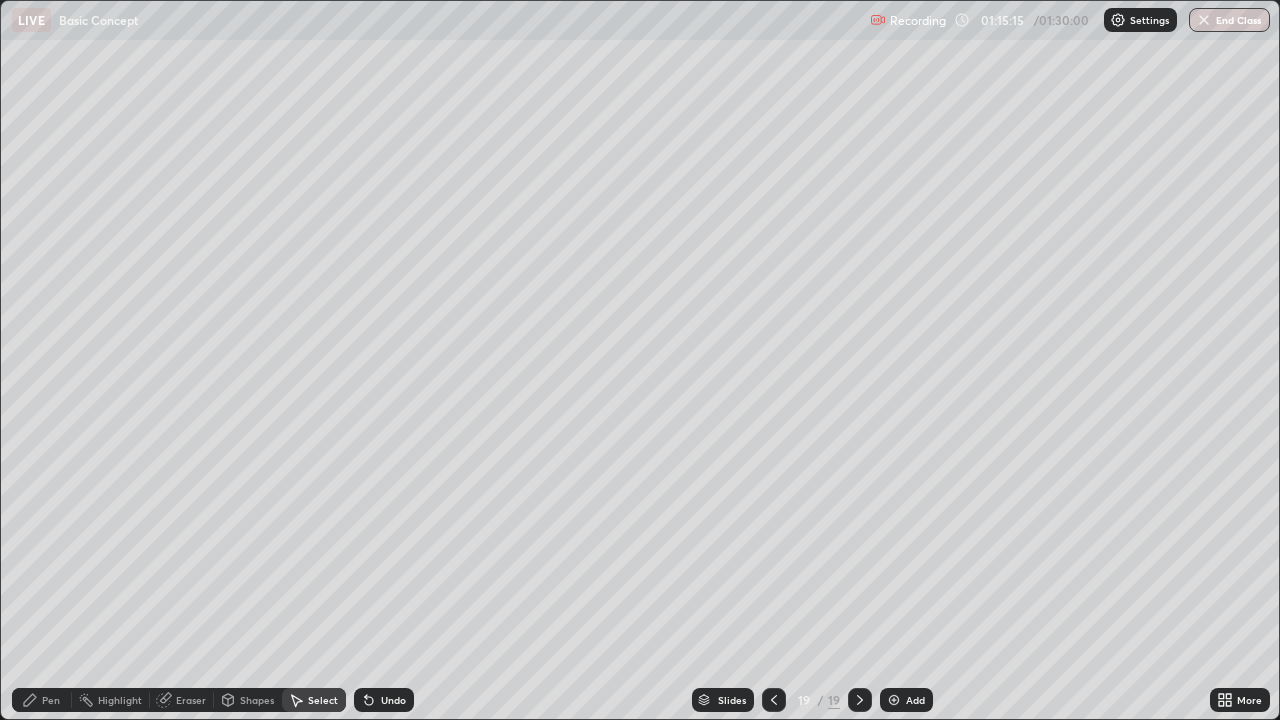 click 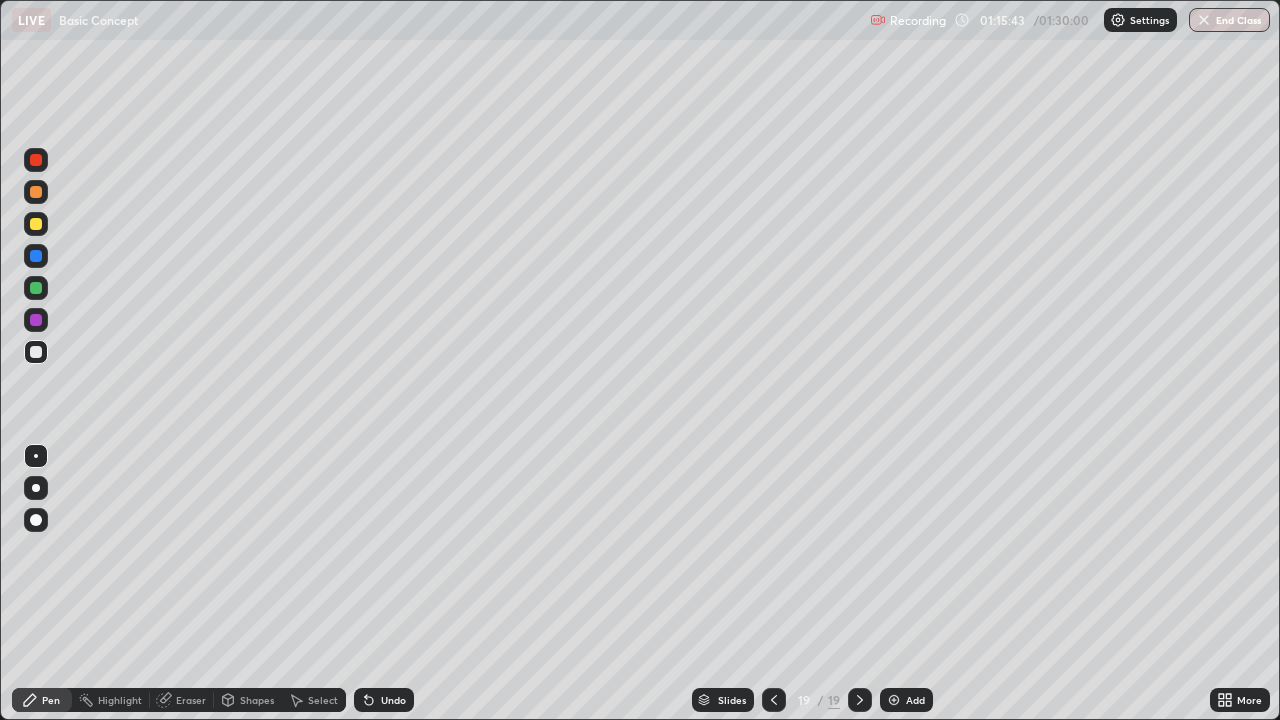 click 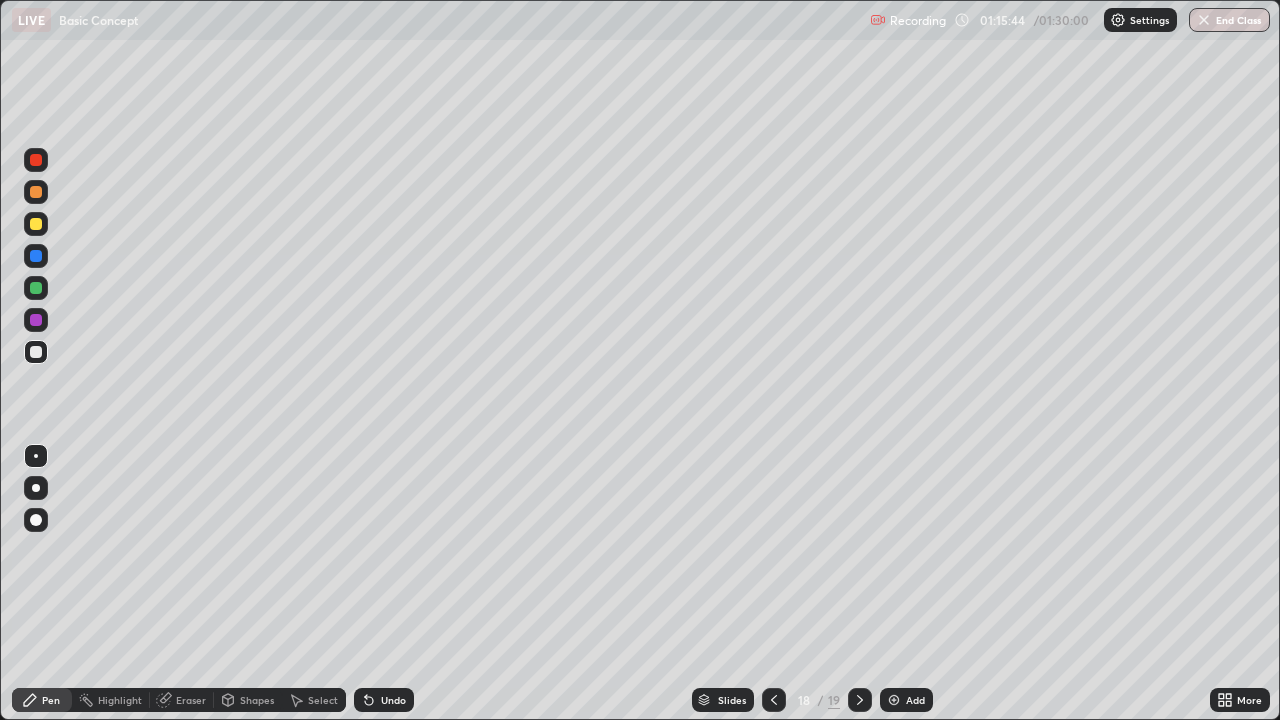 click 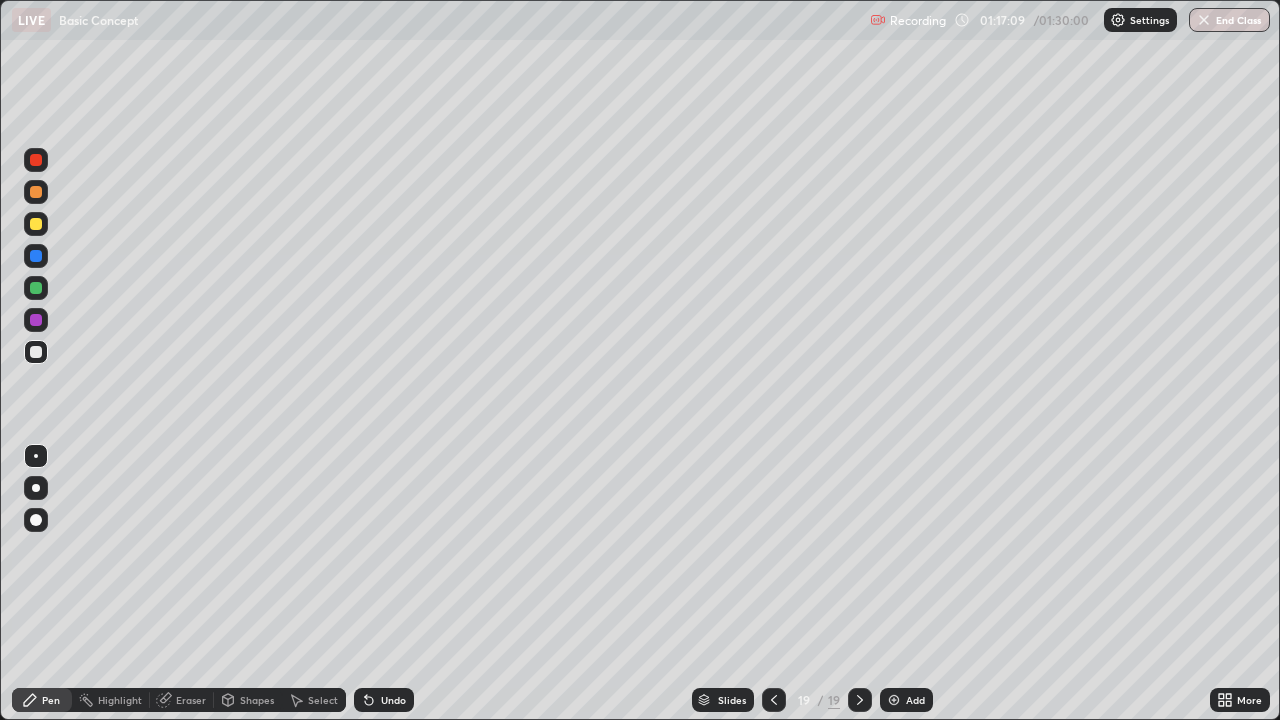click 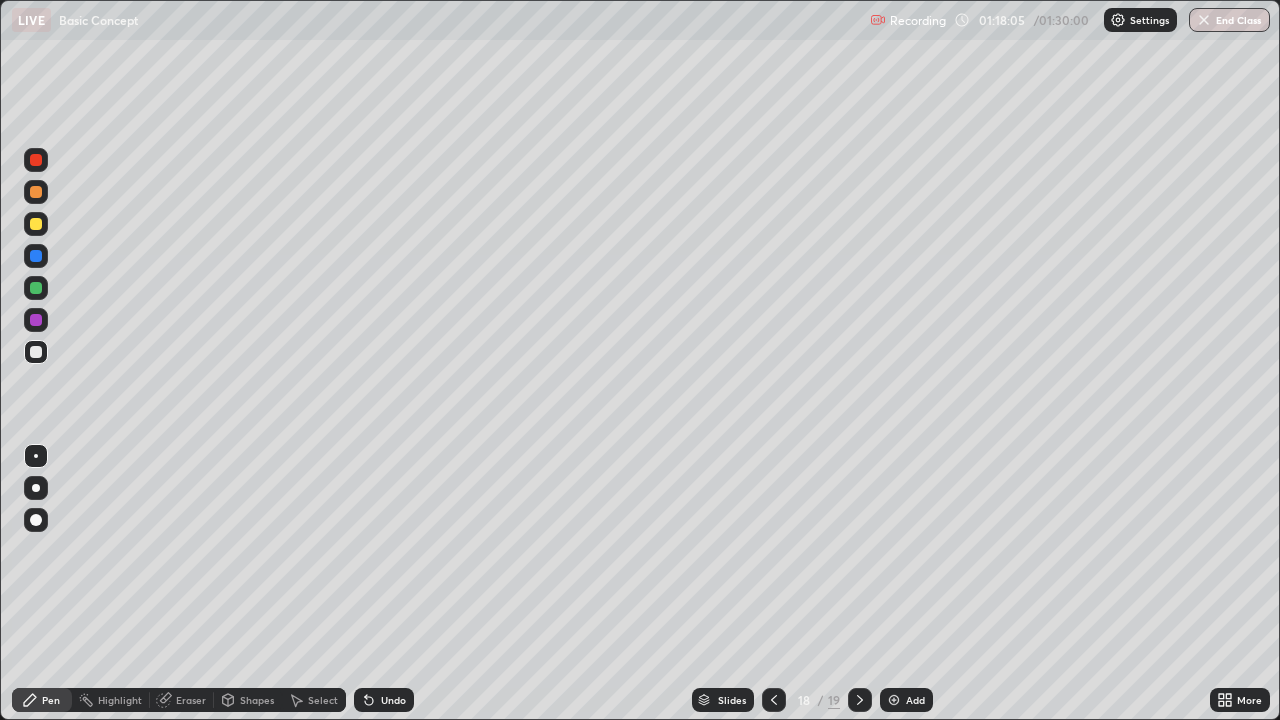 click 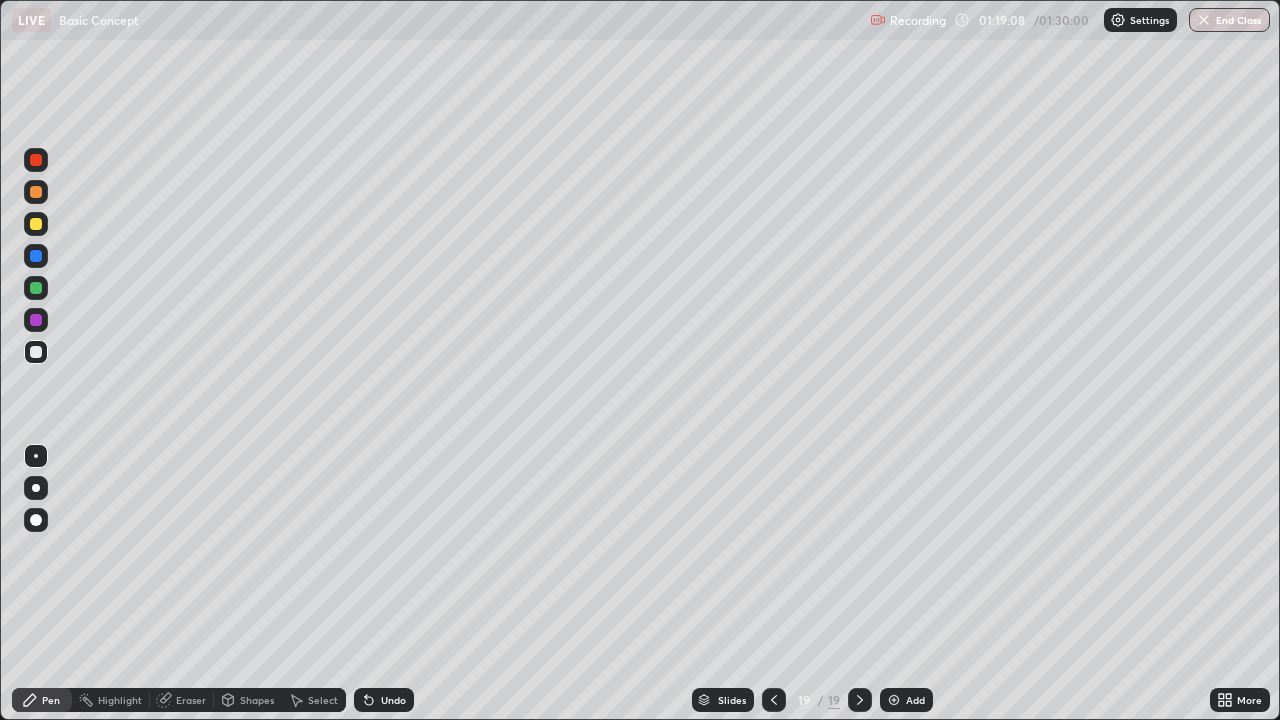 click at bounding box center (894, 700) 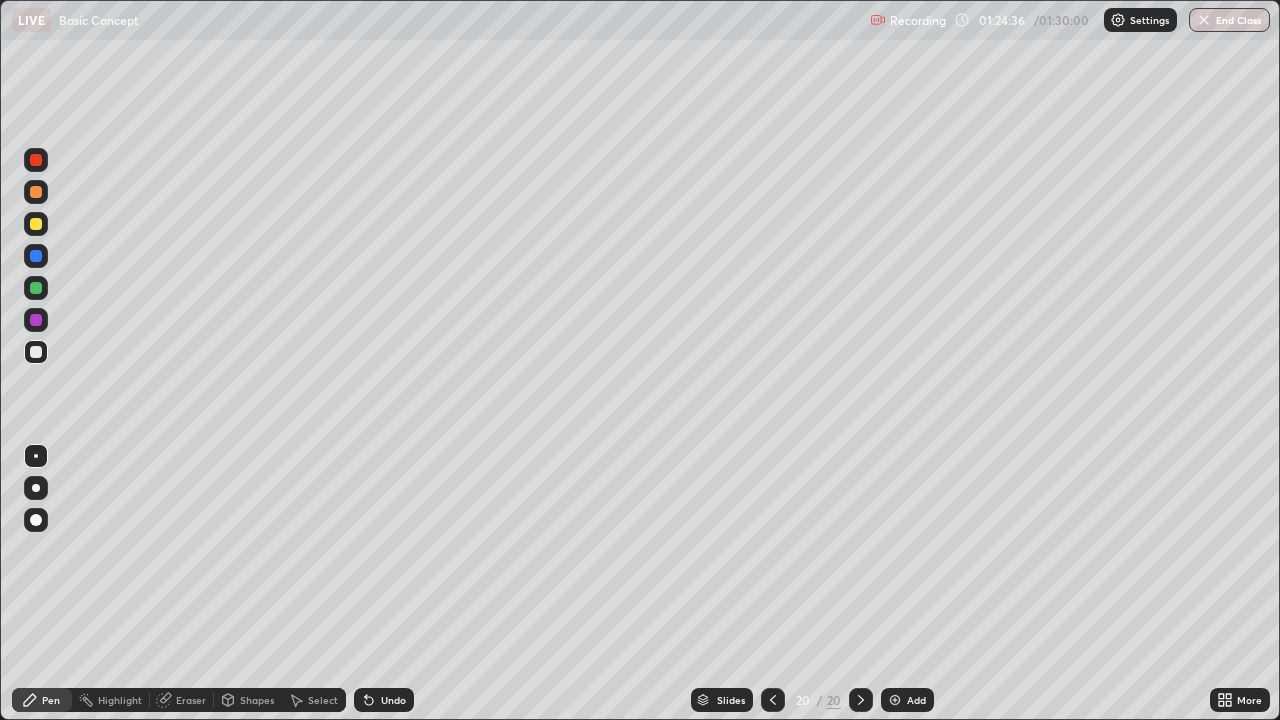 click on "End Class" at bounding box center (1229, 20) 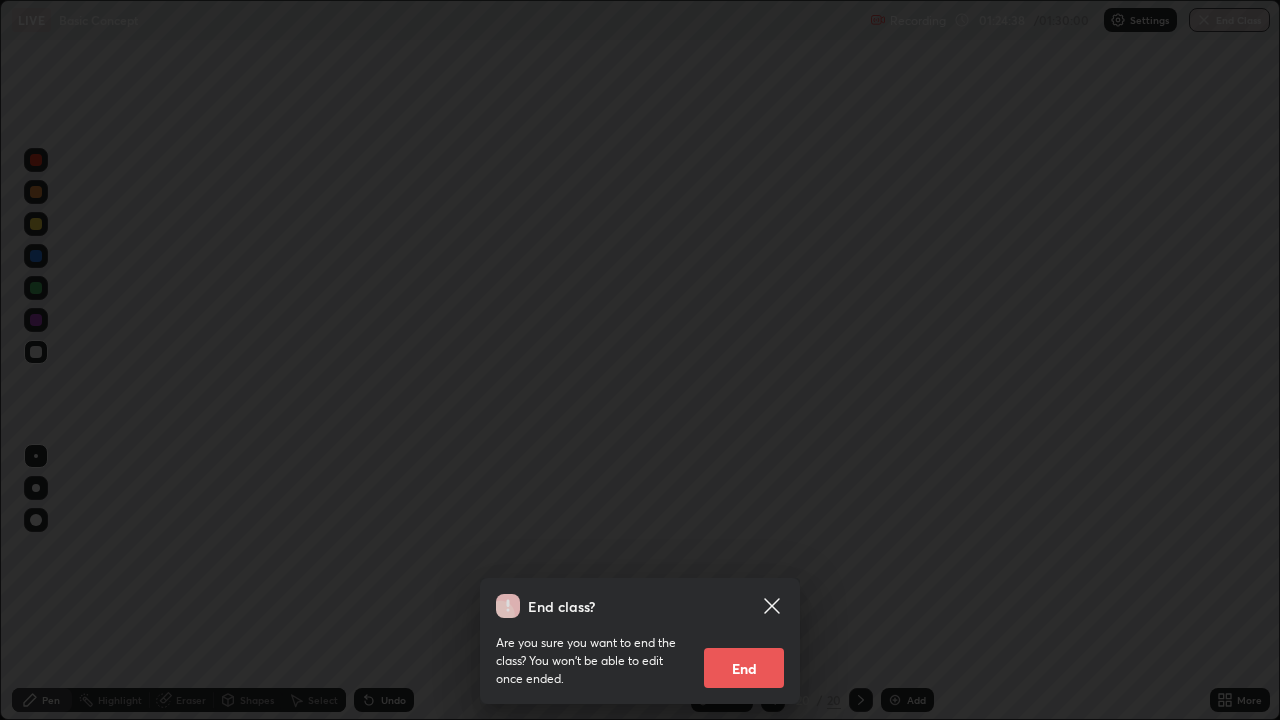 click on "End" at bounding box center (744, 668) 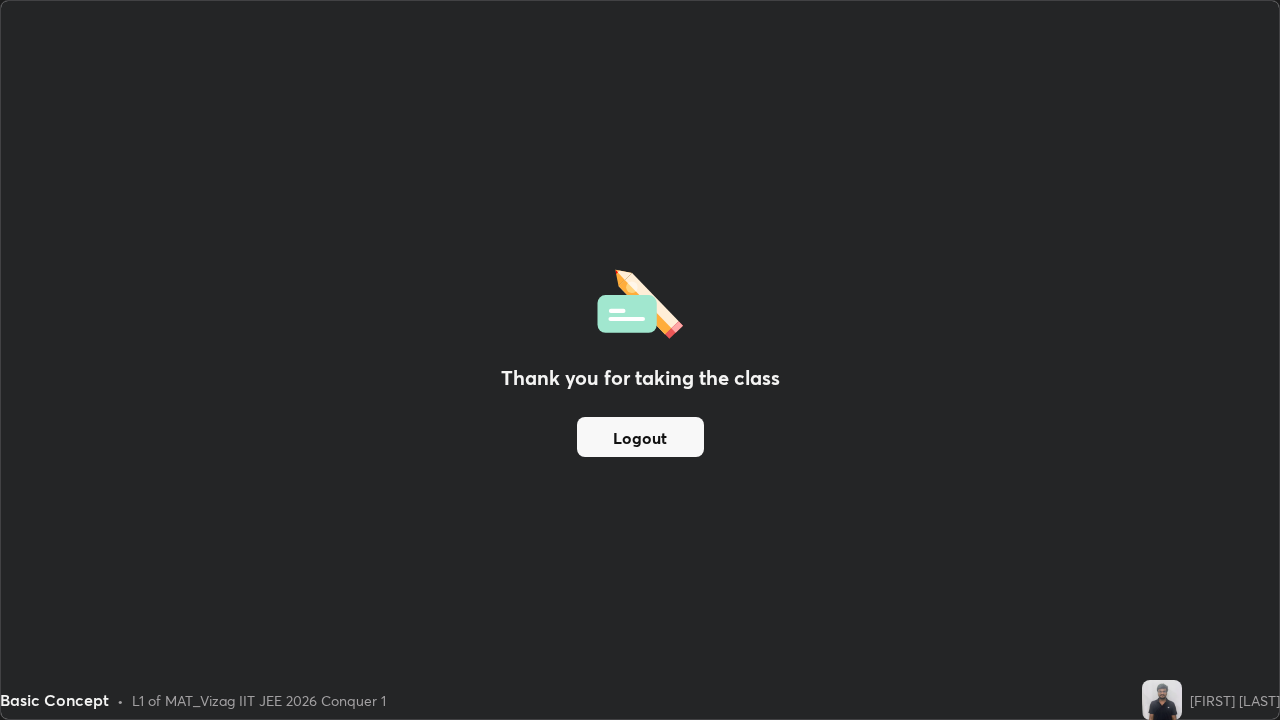 click on "Logout" at bounding box center (640, 437) 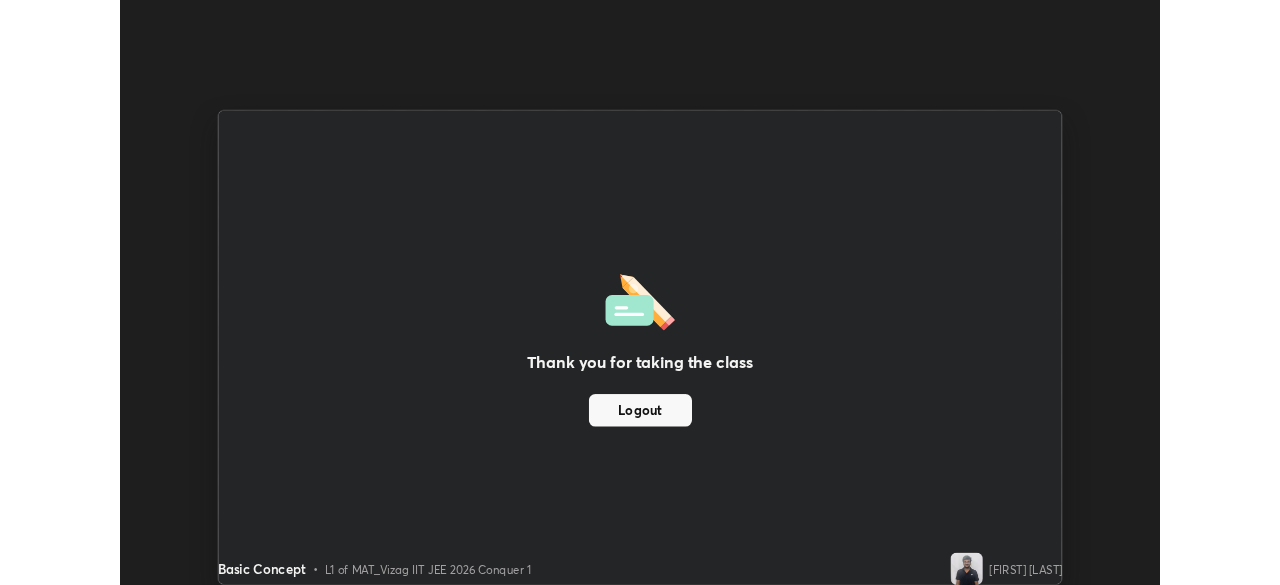 scroll, scrollTop: 585, scrollLeft: 1280, axis: both 